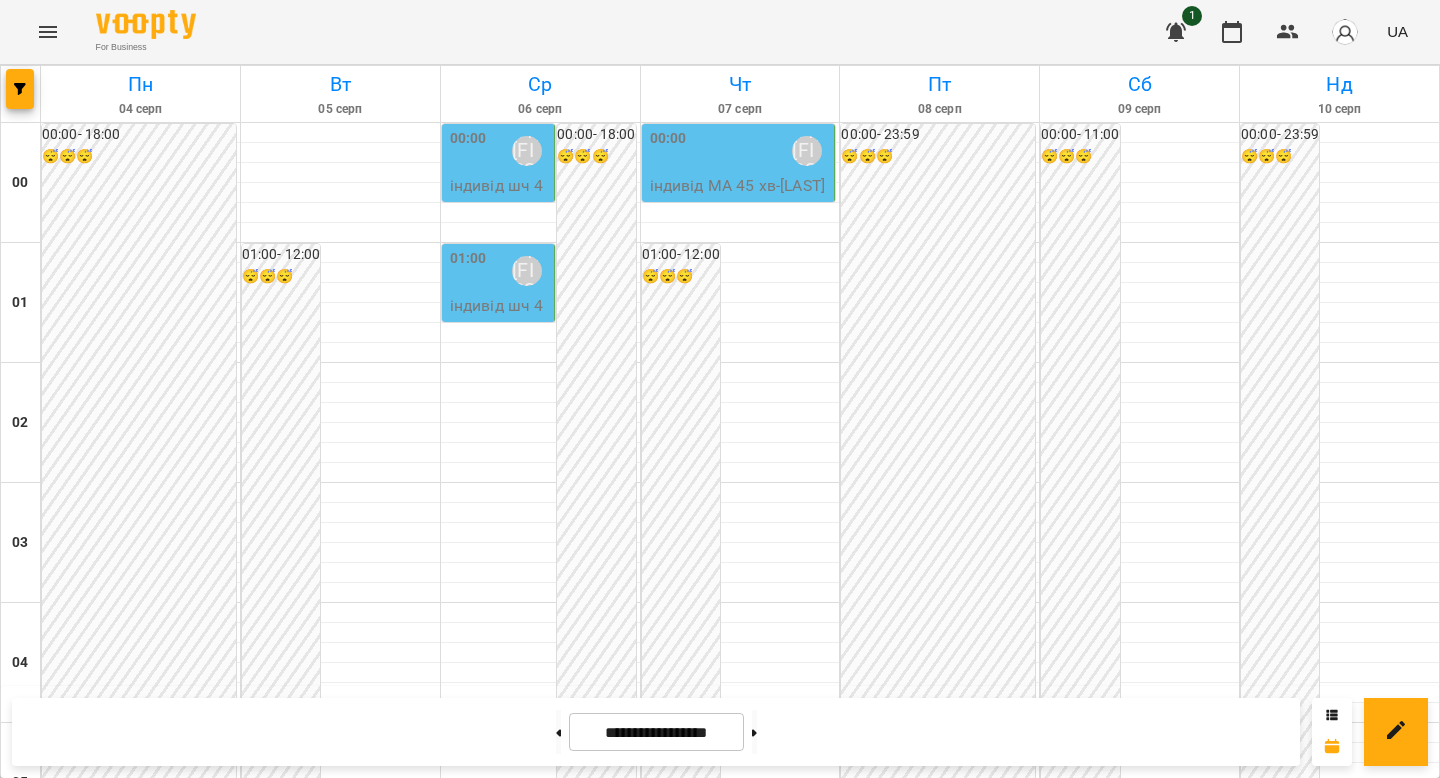 scroll, scrollTop: 0, scrollLeft: 0, axis: both 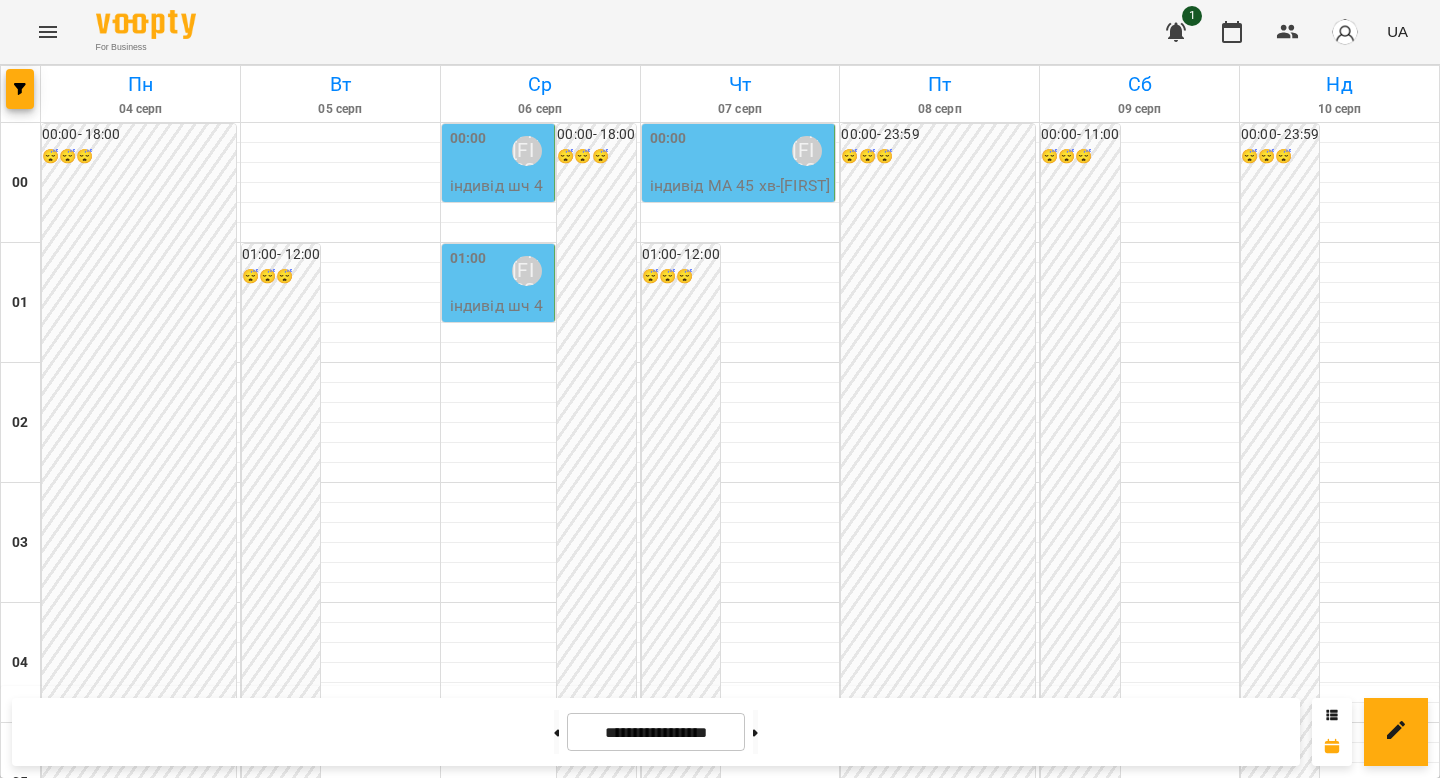 click on "[LAST] [FIRST]" at bounding box center [408, 1591] 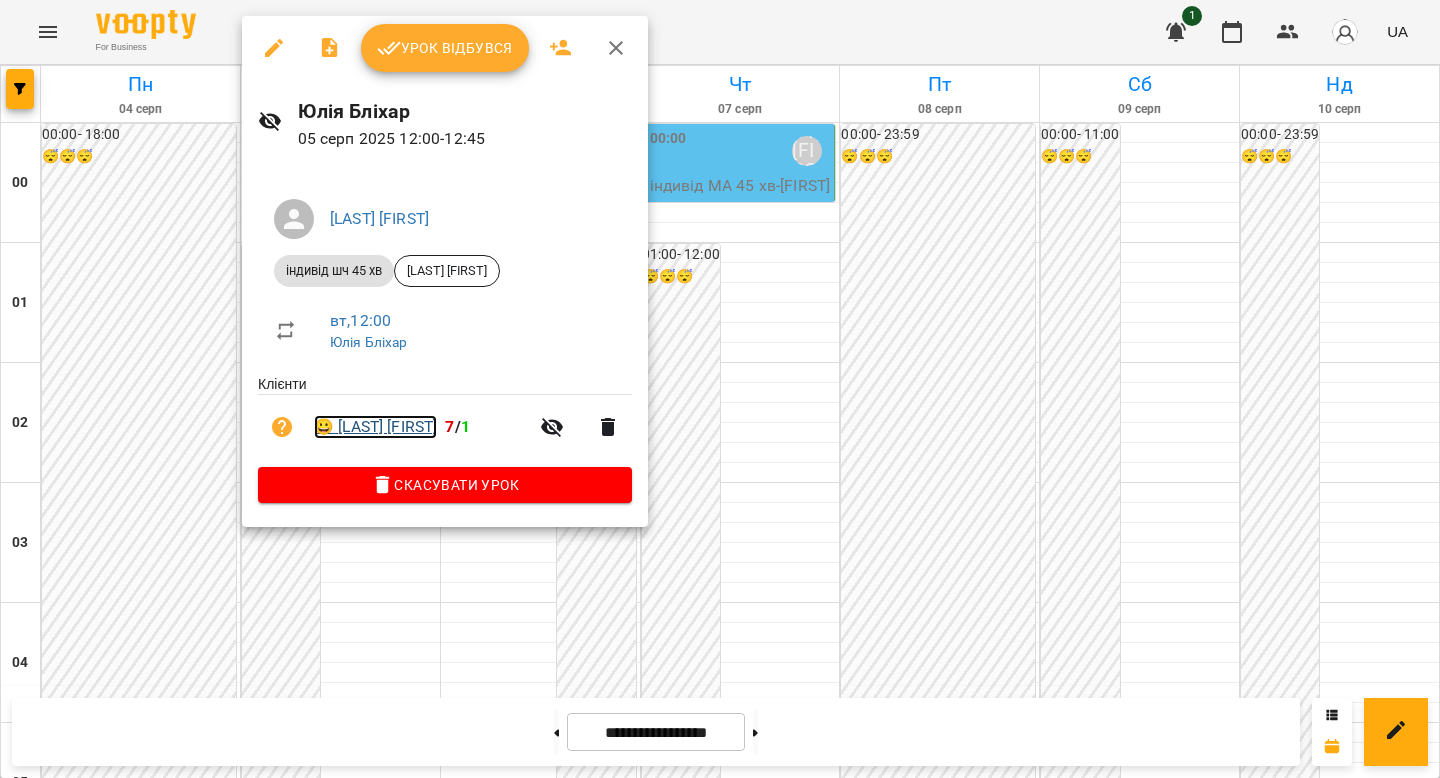 click on "😀   Босенко Анастасія" at bounding box center [375, 427] 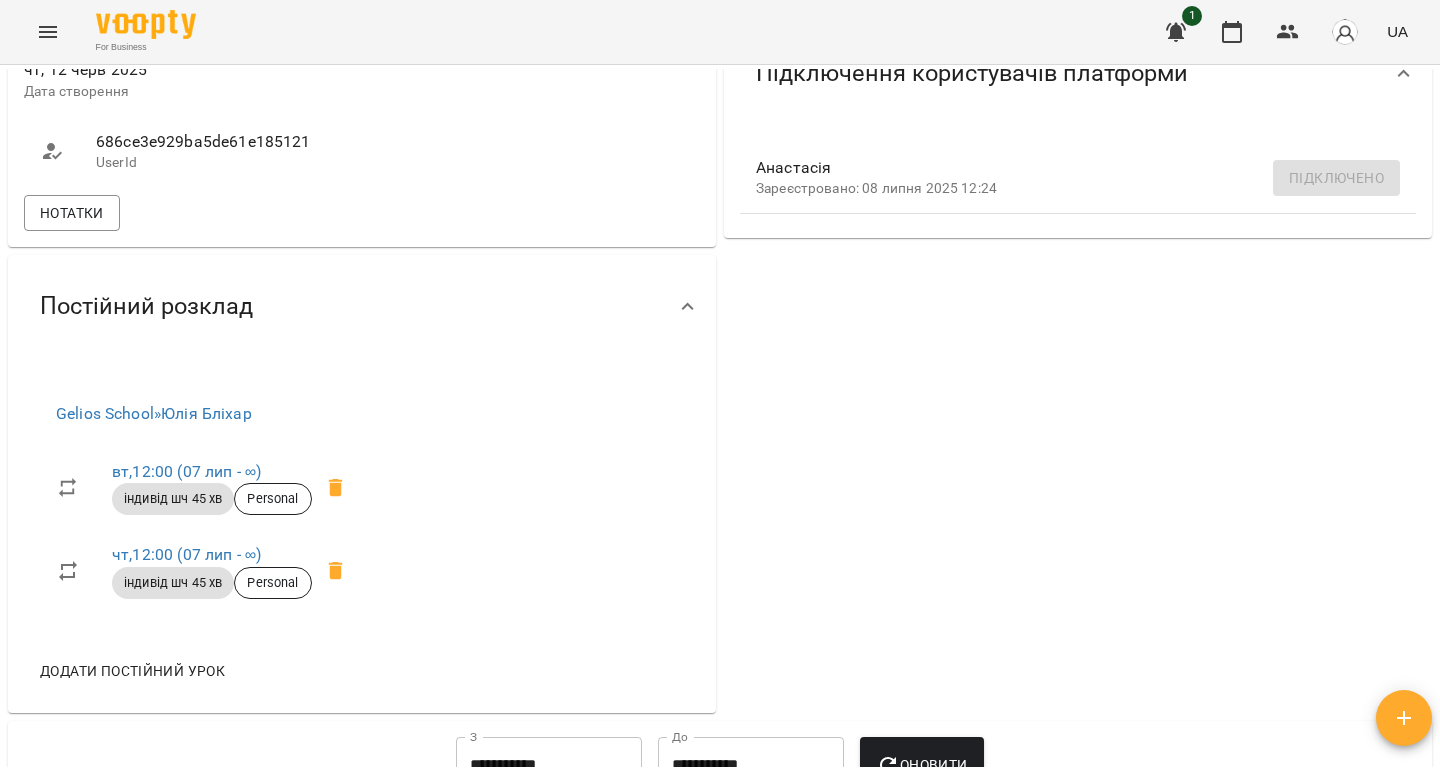 scroll, scrollTop: 817, scrollLeft: 0, axis: vertical 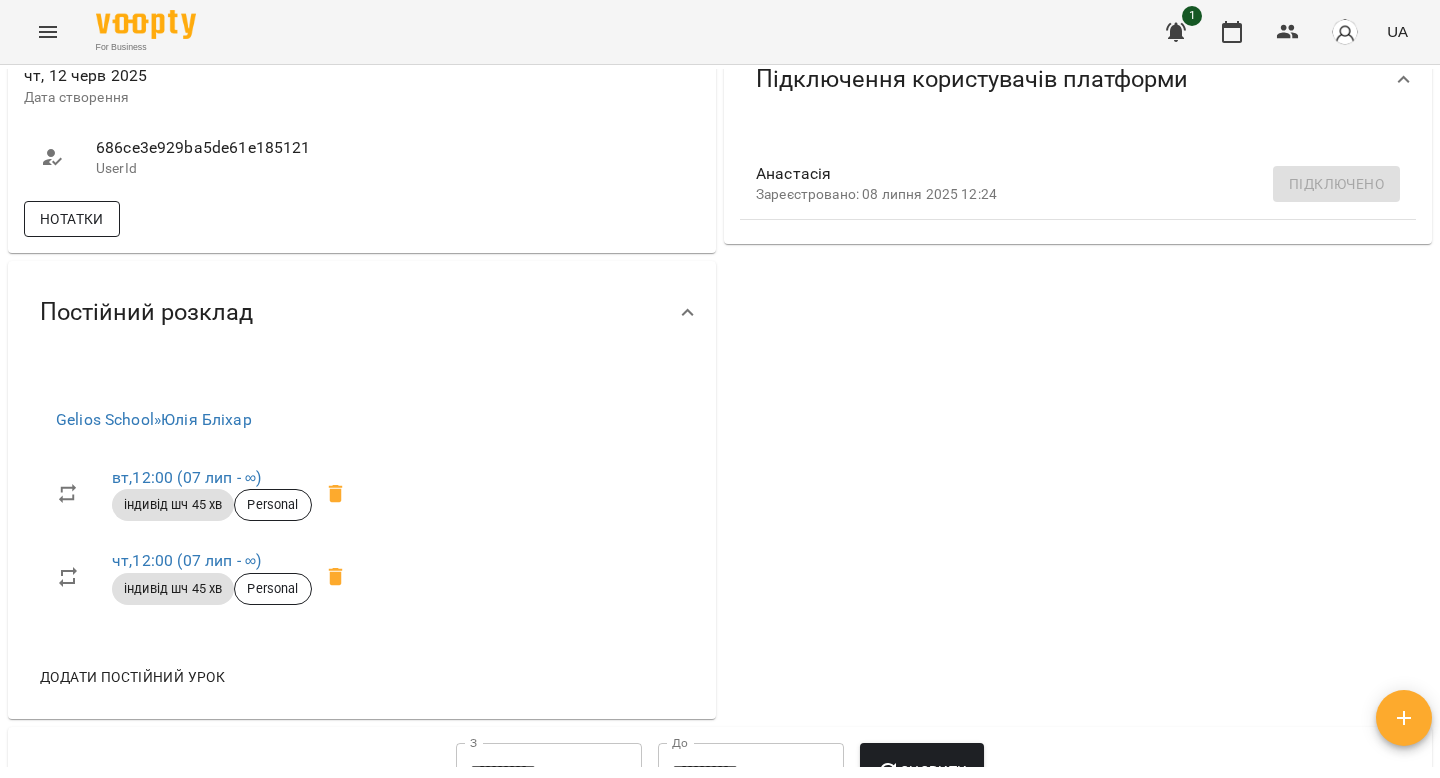 click on "Нотатки" at bounding box center (72, 219) 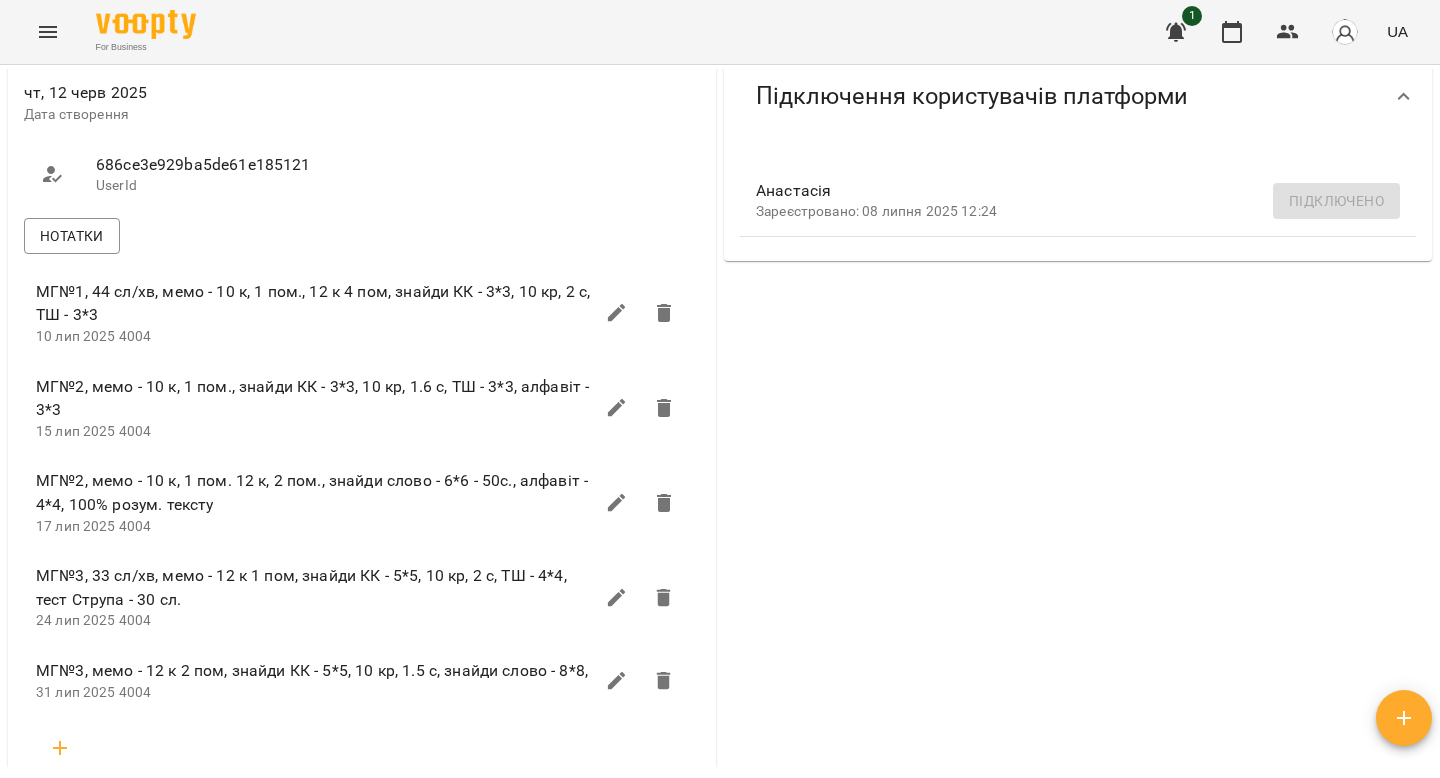scroll, scrollTop: 803, scrollLeft: 0, axis: vertical 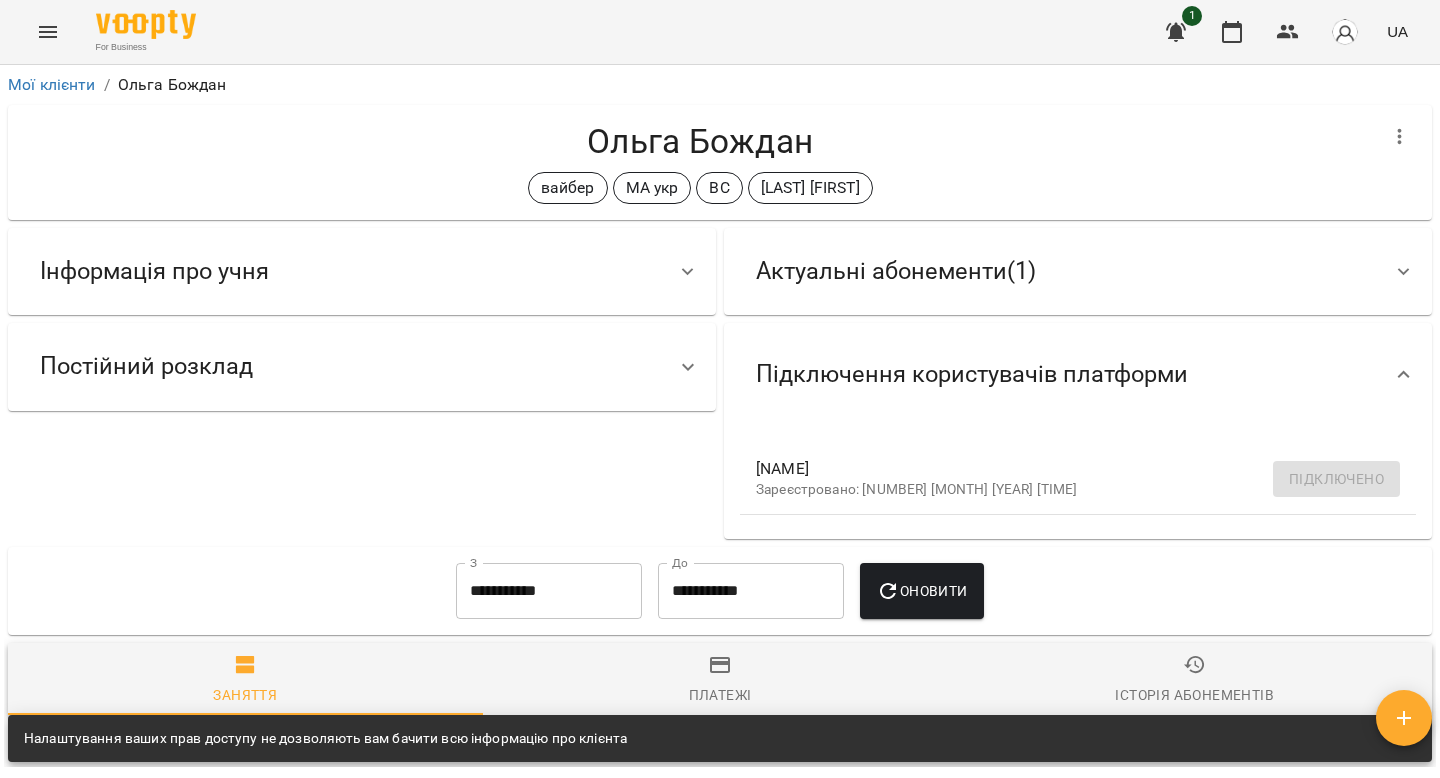 click on "Інформація про учня" at bounding box center (344, 271) 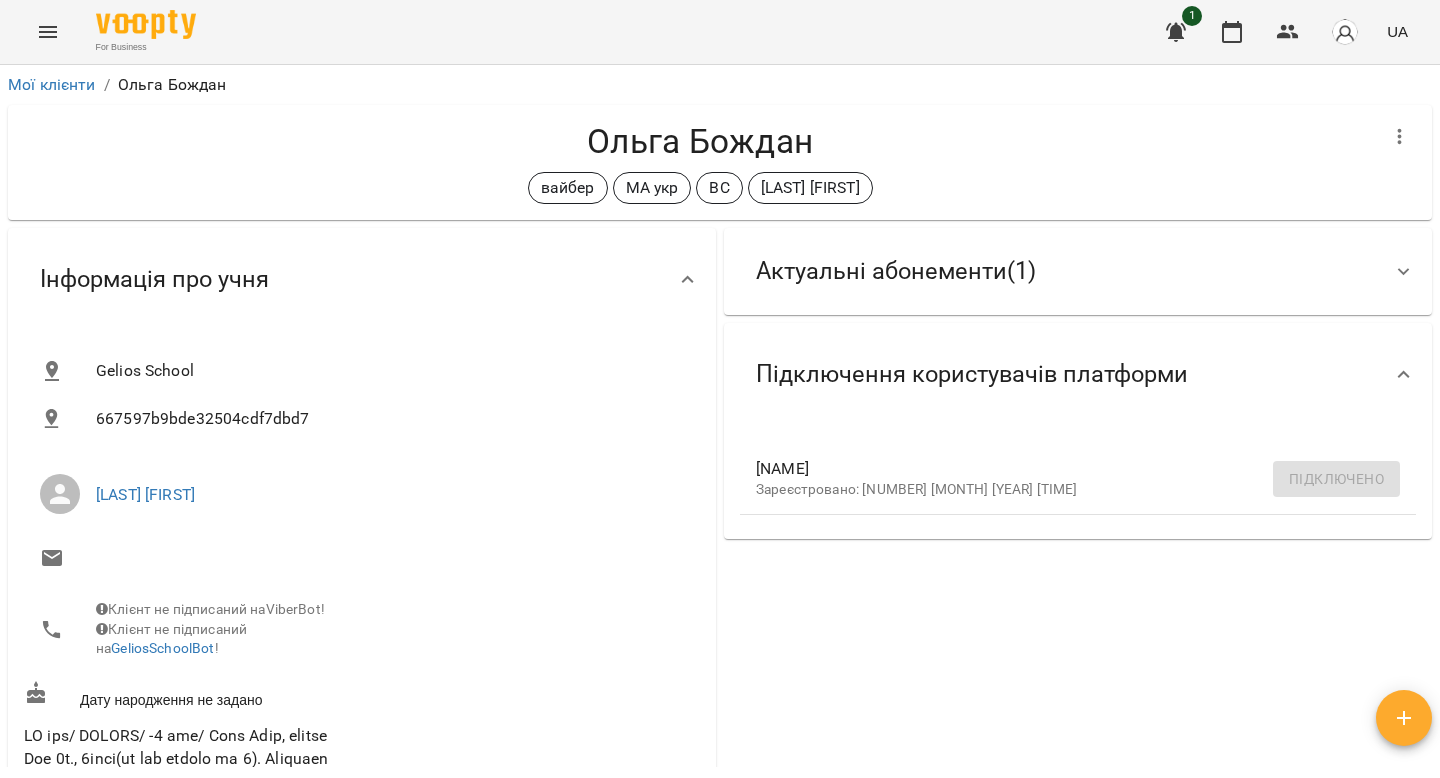 scroll, scrollTop: 927, scrollLeft: 0, axis: vertical 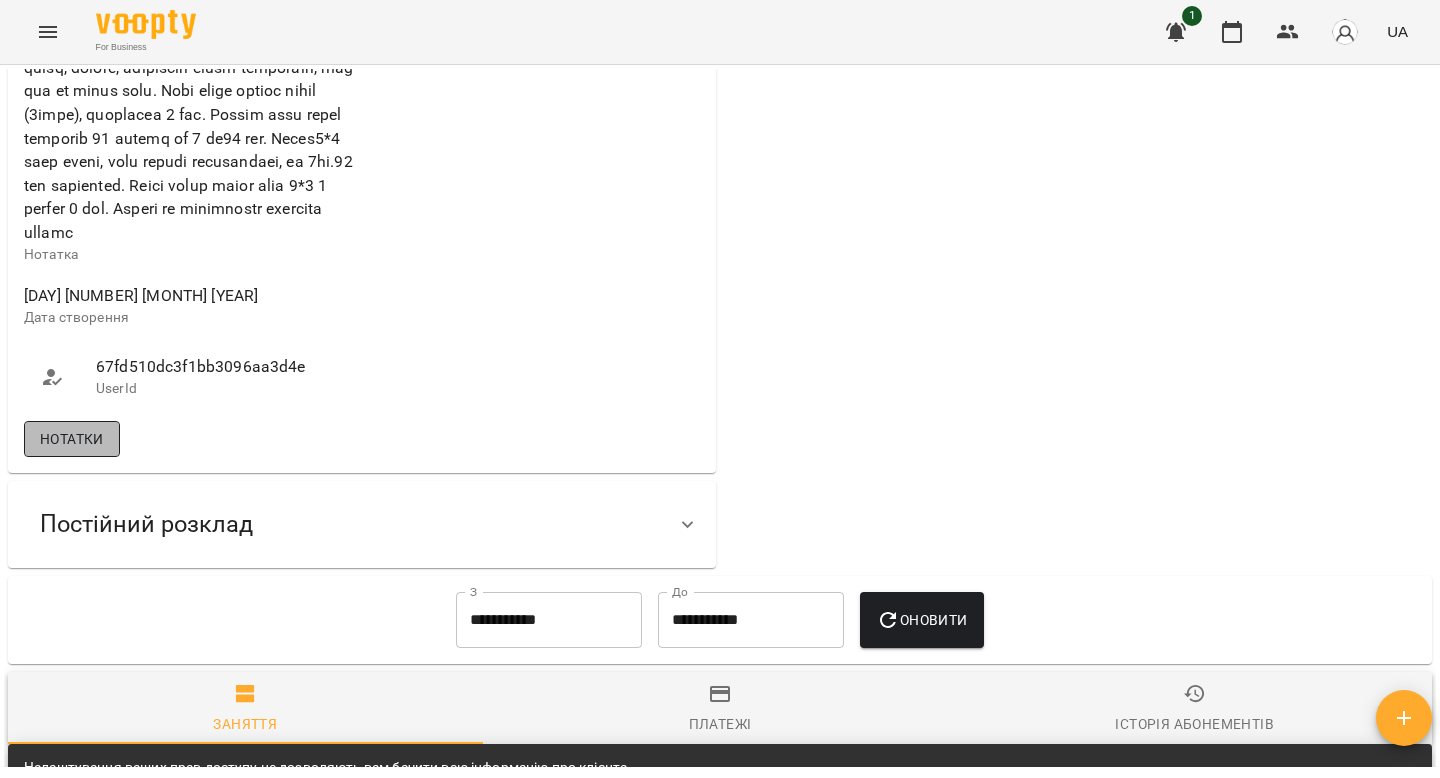 click on "Нотатки" at bounding box center [72, 439] 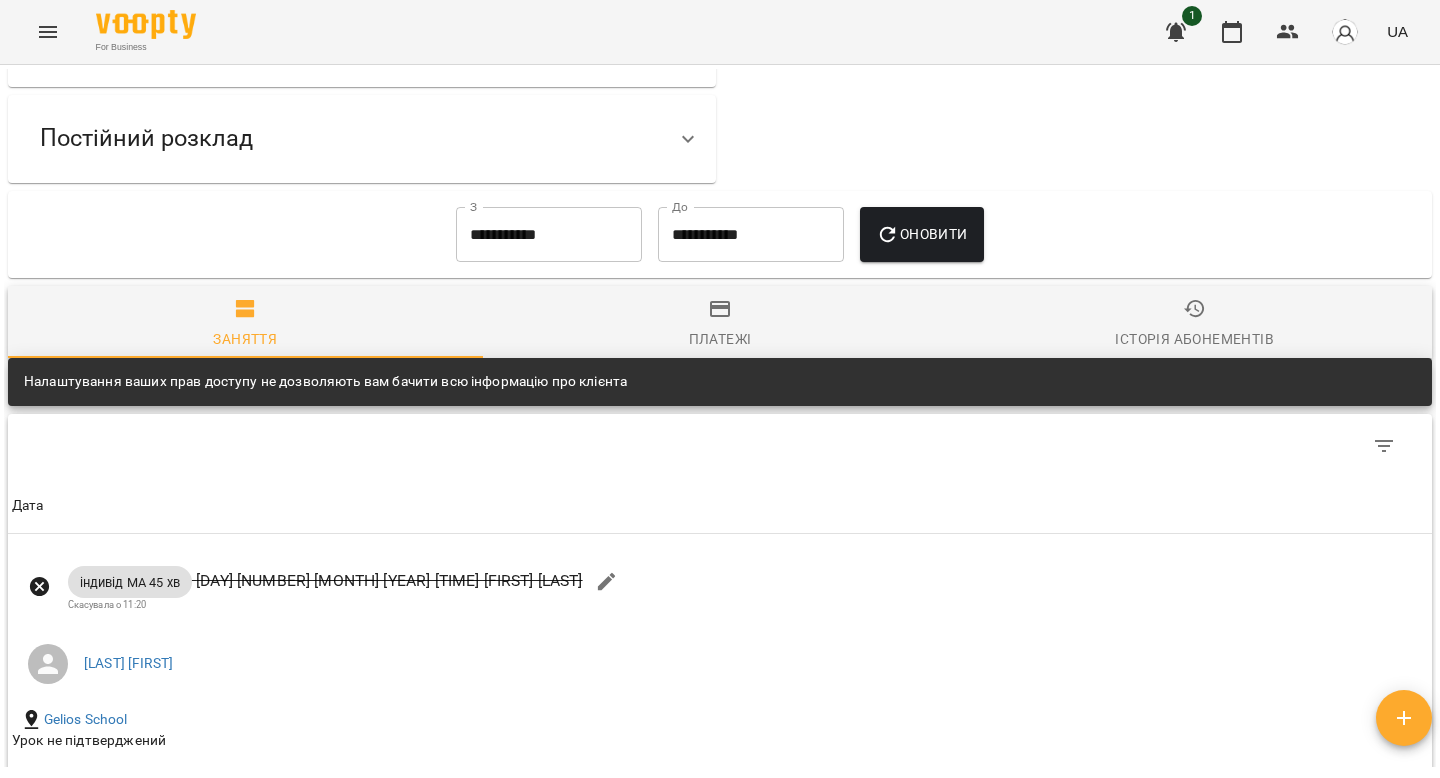 scroll, scrollTop: 4115, scrollLeft: 0, axis: vertical 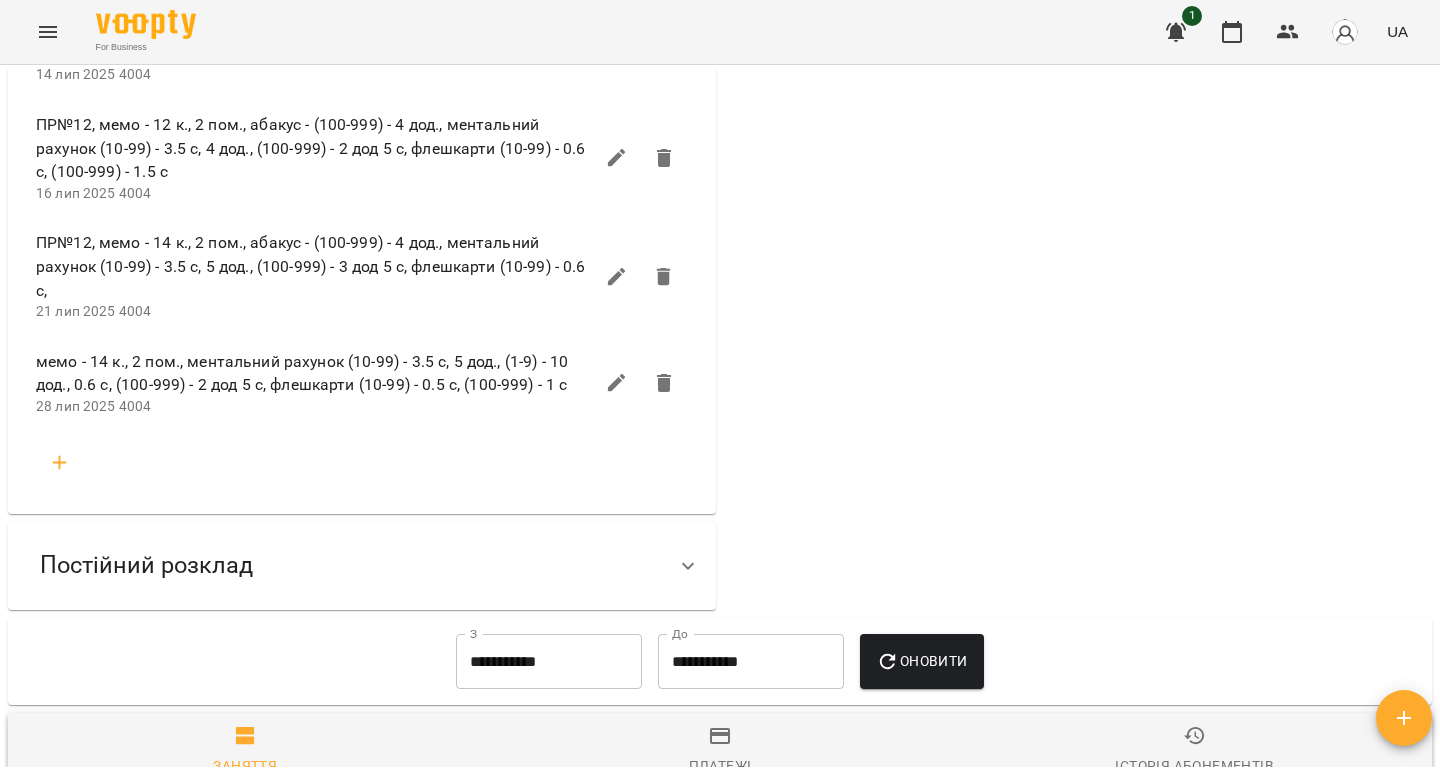 click 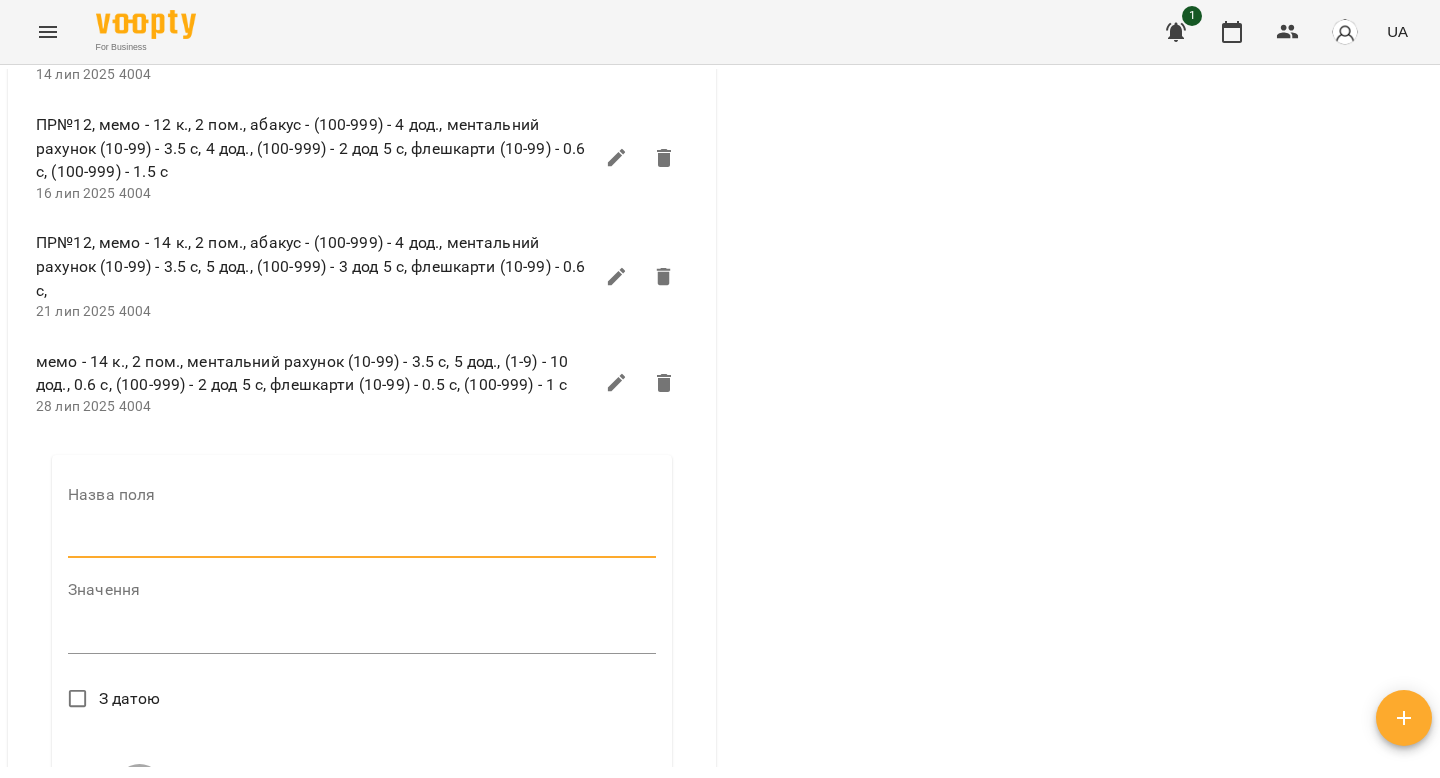 click at bounding box center [362, 542] 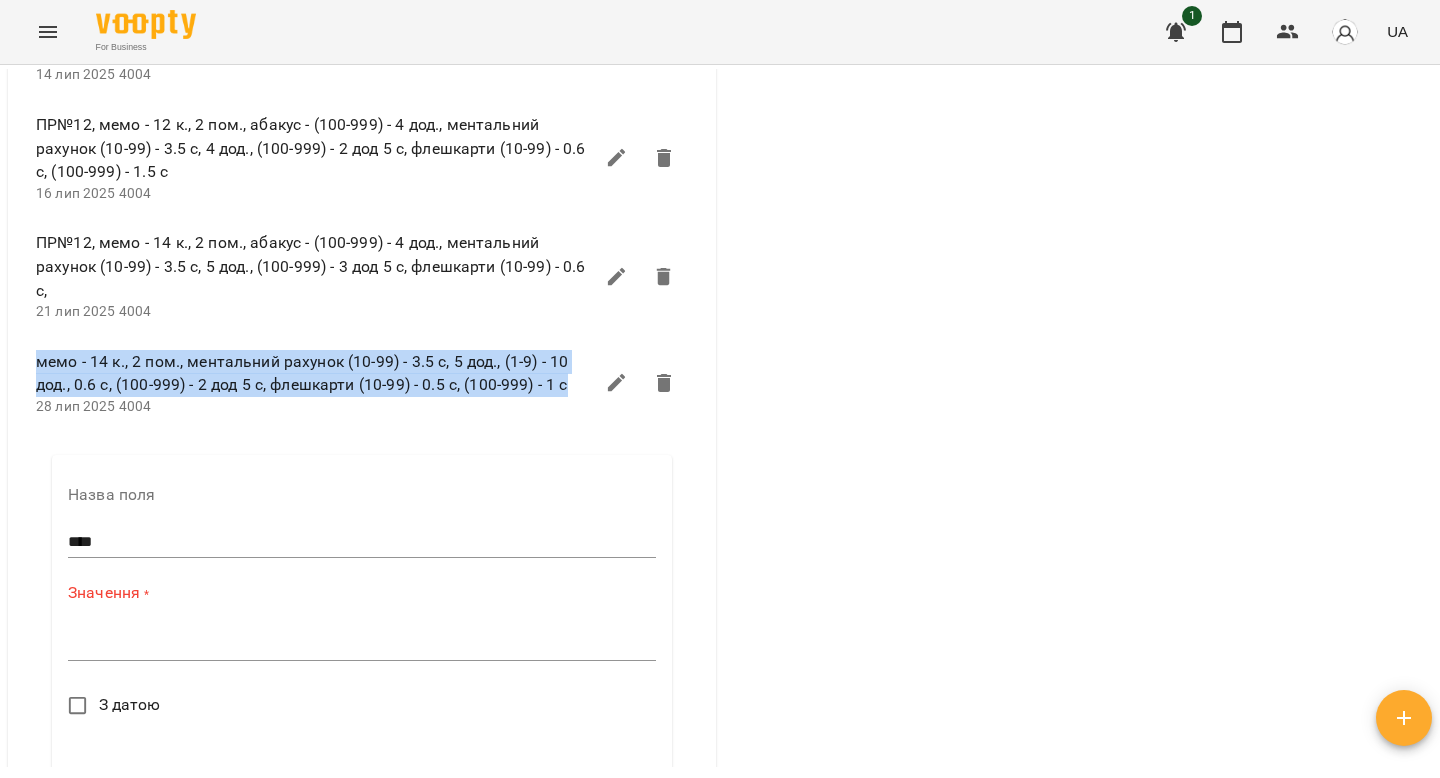 drag, startPoint x: 39, startPoint y: 445, endPoint x: 573, endPoint y: 468, distance: 534.4951 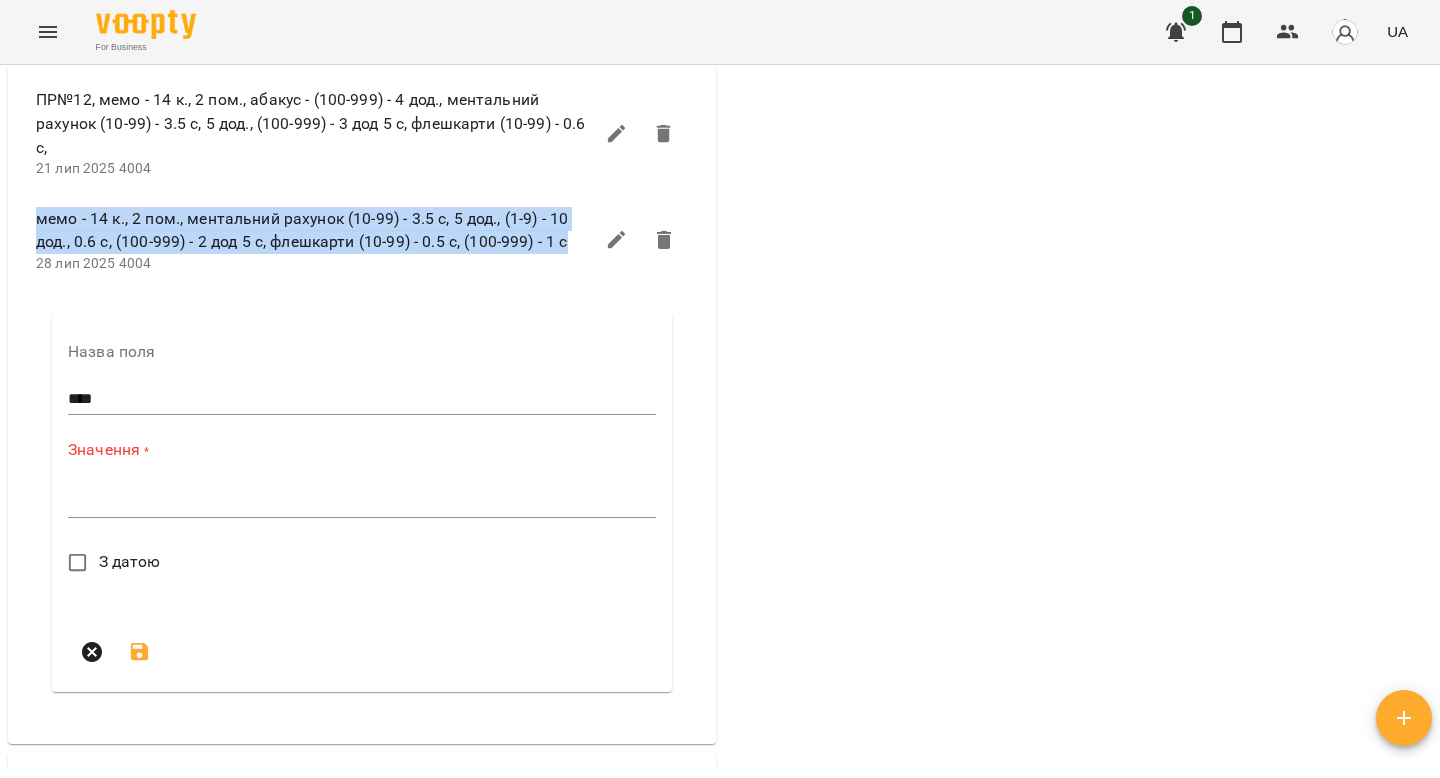 scroll, scrollTop: 4277, scrollLeft: 0, axis: vertical 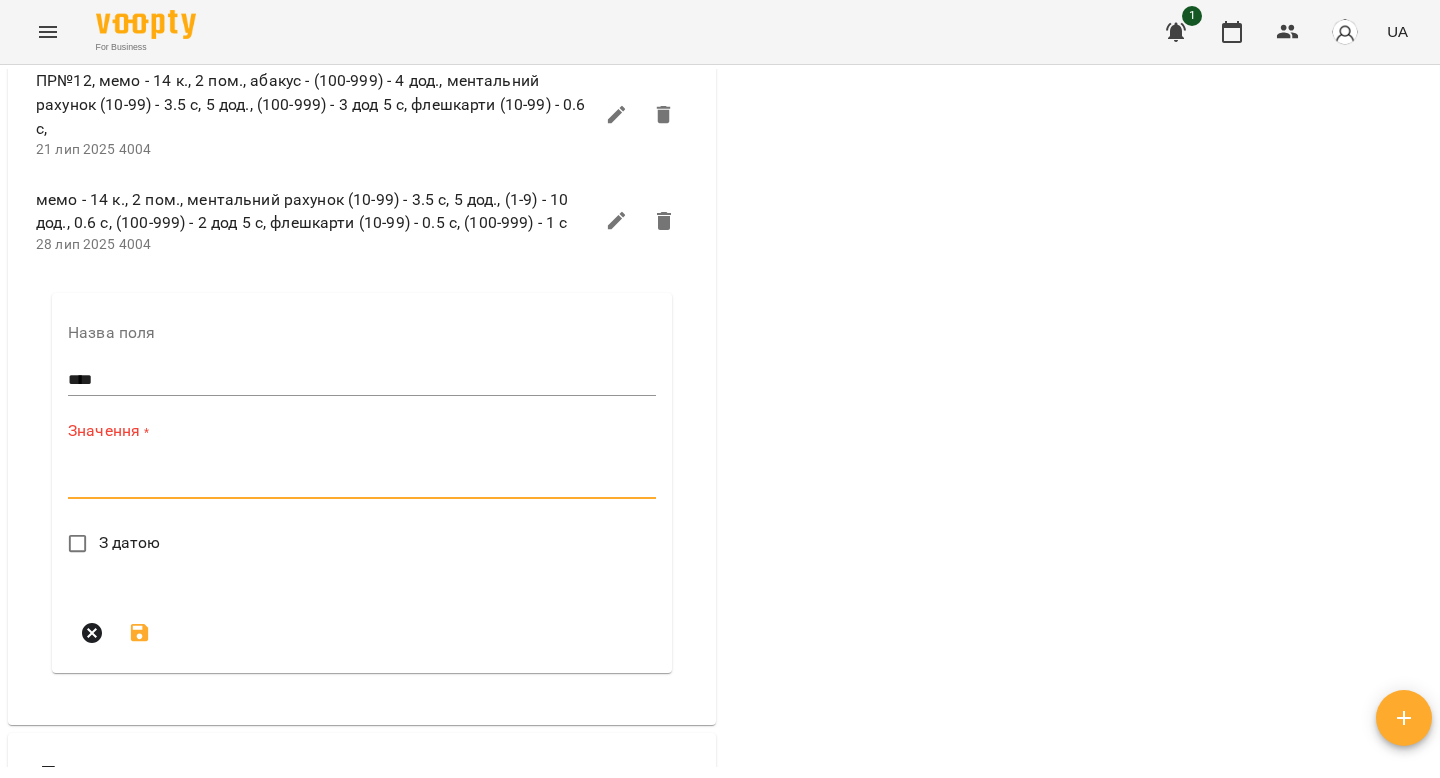 click at bounding box center (362, 482) 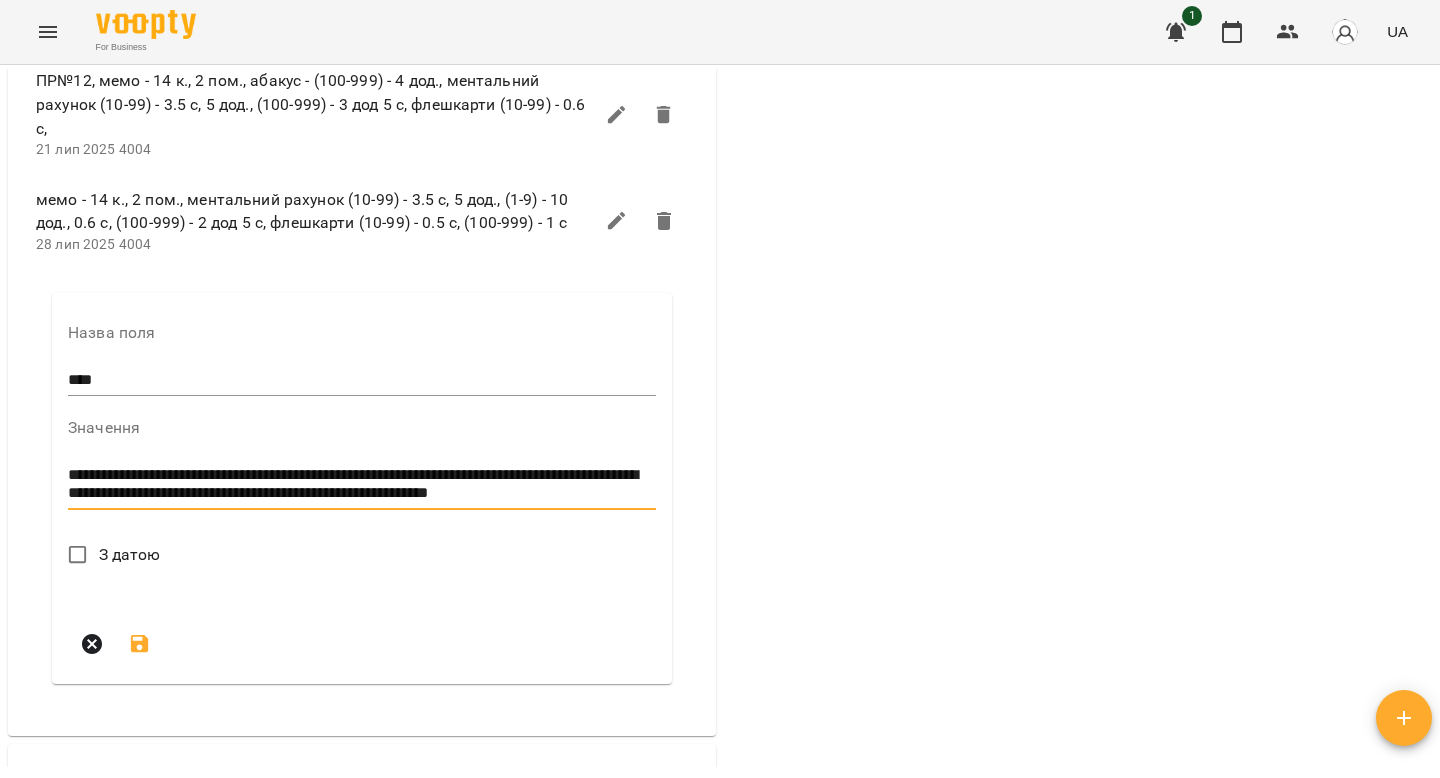 scroll, scrollTop: 0, scrollLeft: 0, axis: both 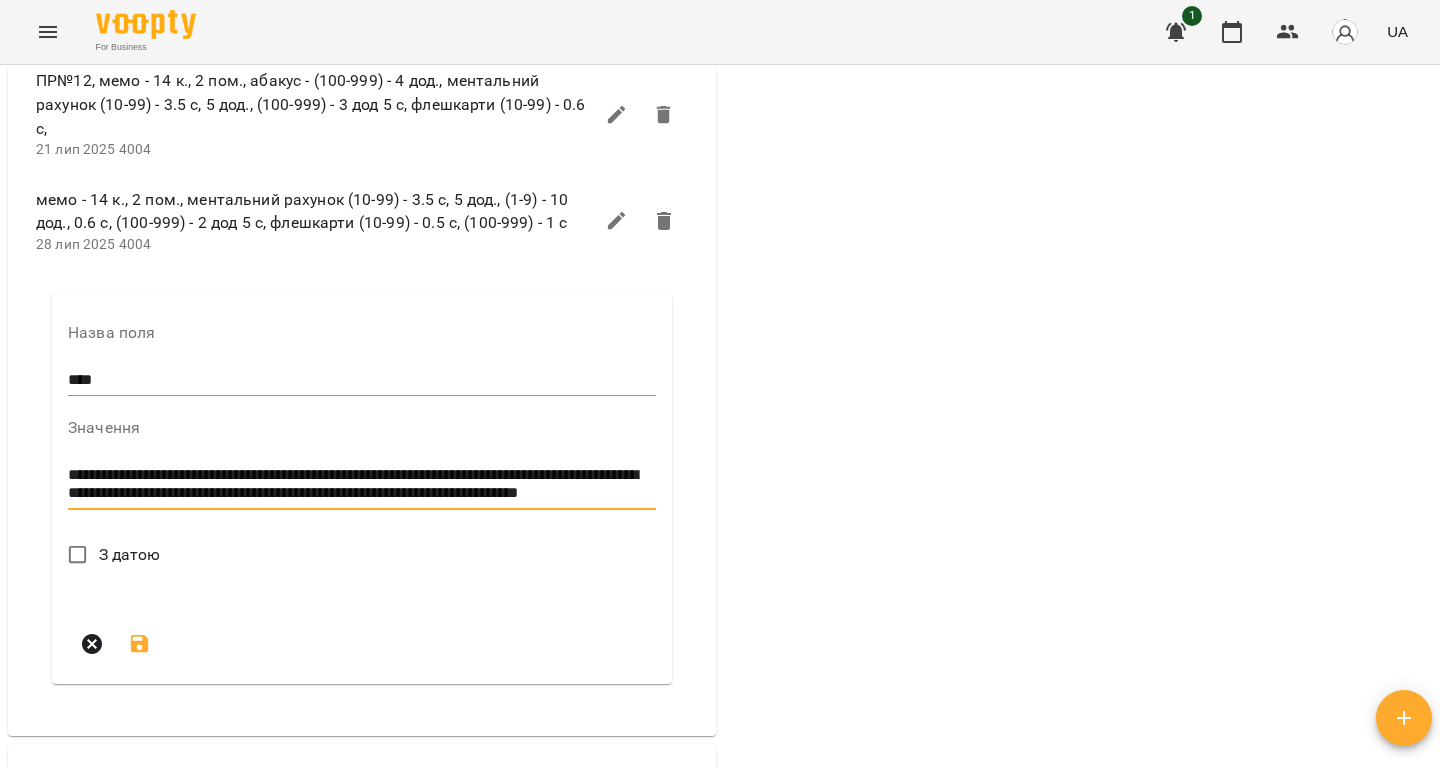 drag, startPoint x: 543, startPoint y: 581, endPoint x: 446, endPoint y: 578, distance: 97.04638 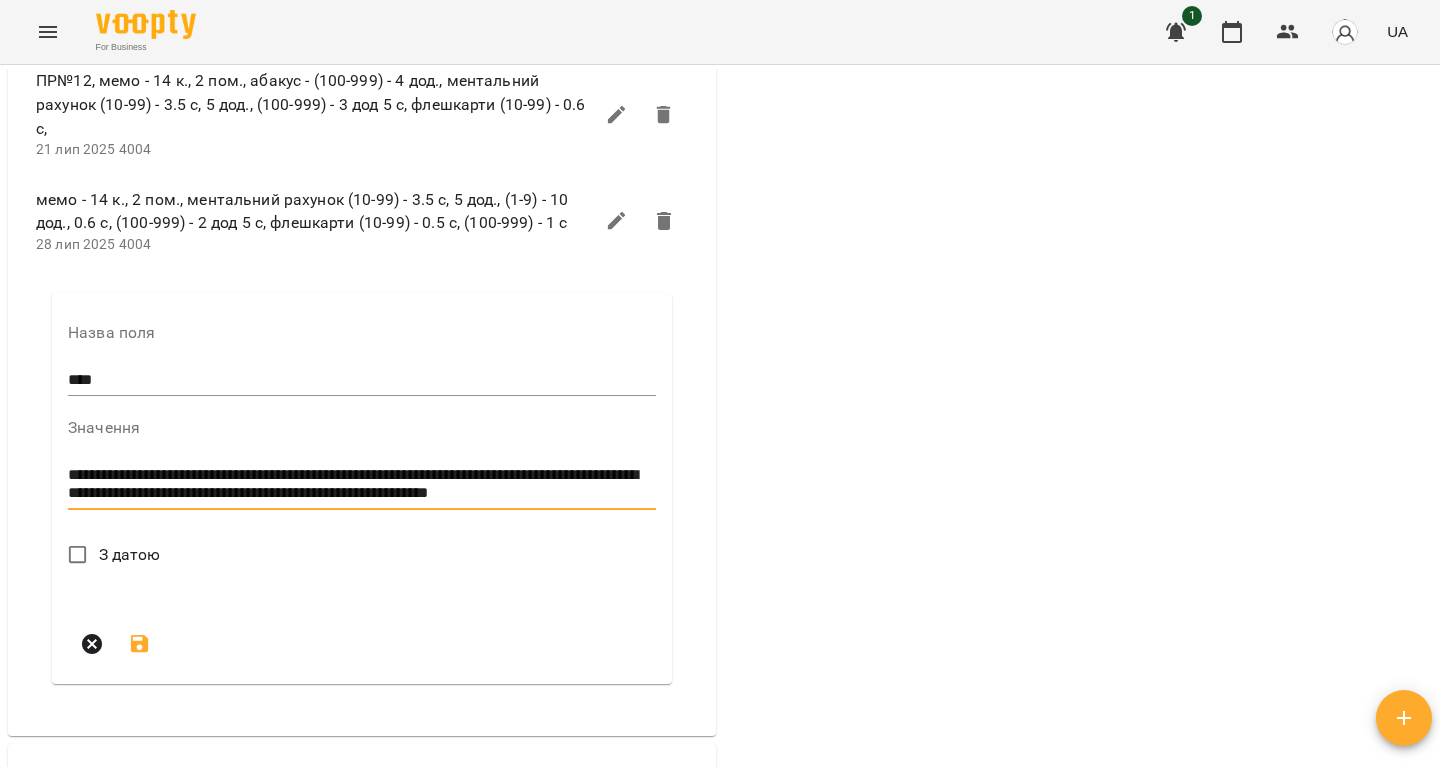 scroll, scrollTop: 0, scrollLeft: 0, axis: both 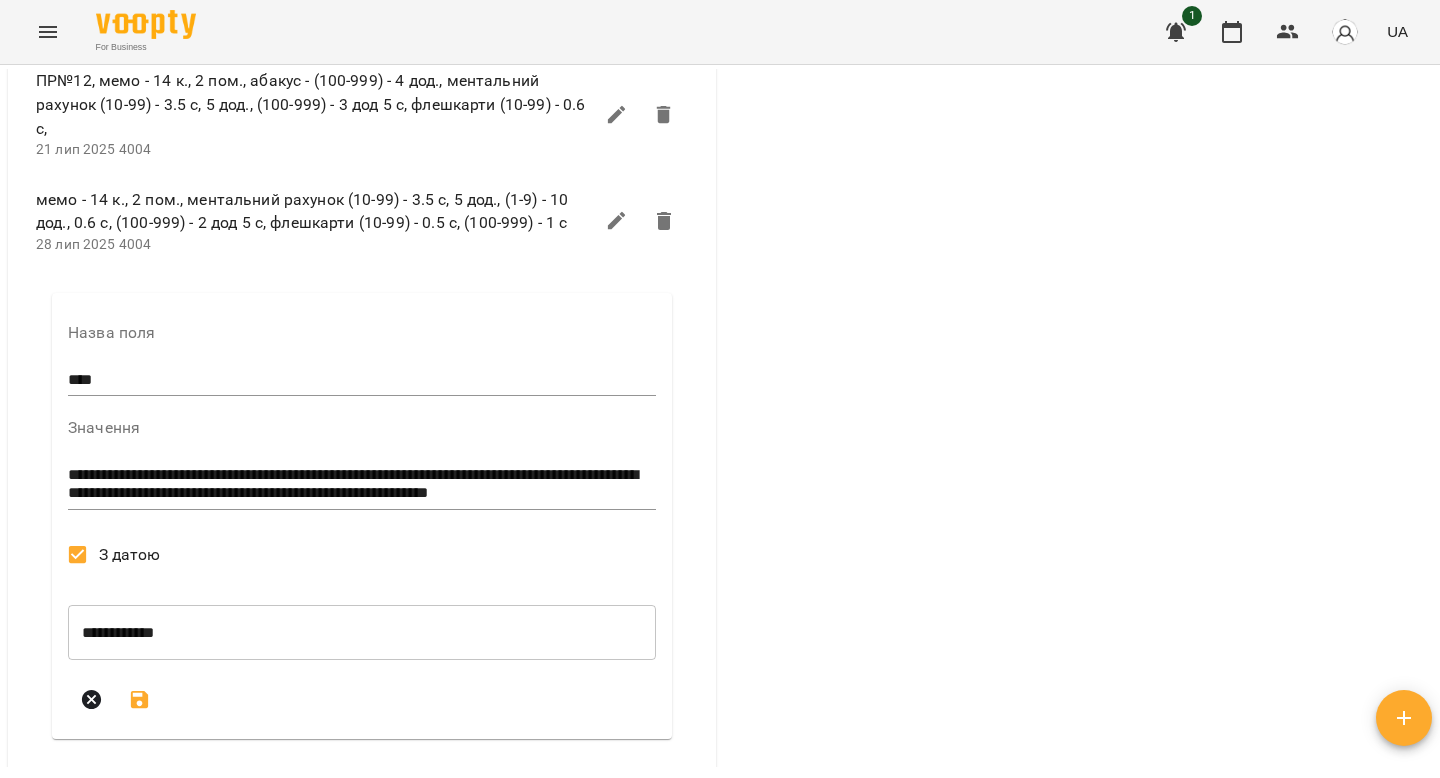 click on "**********" at bounding box center (362, 632) 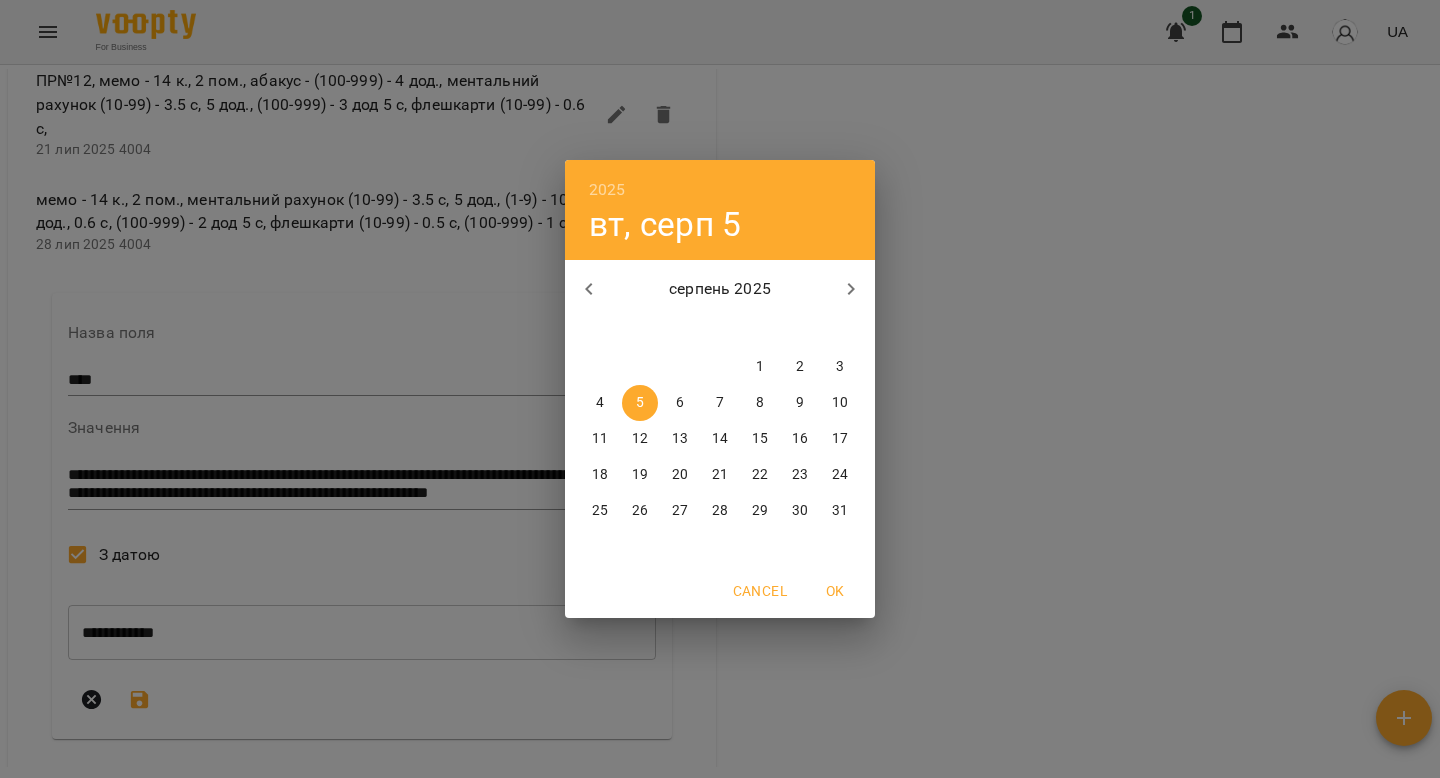click on "4" at bounding box center [600, 403] 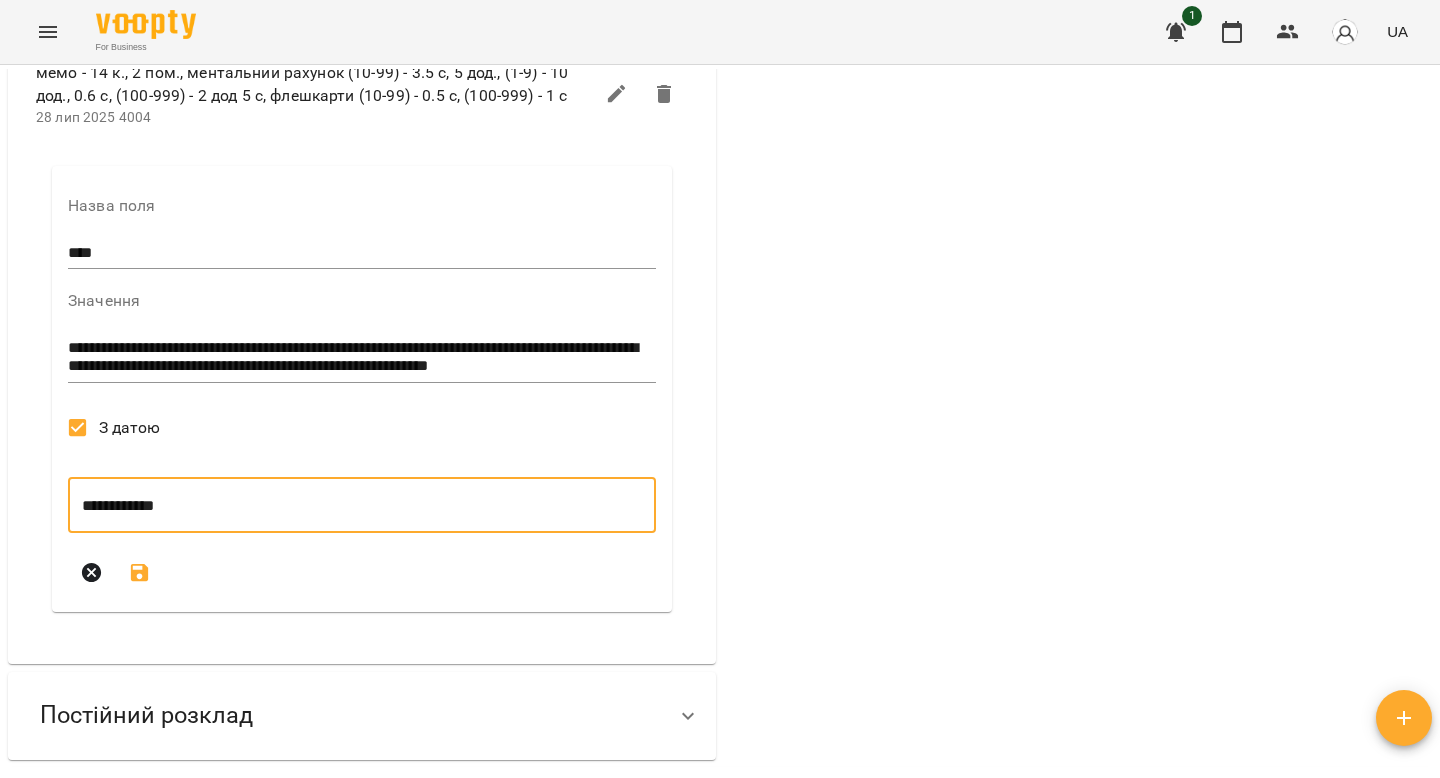 click 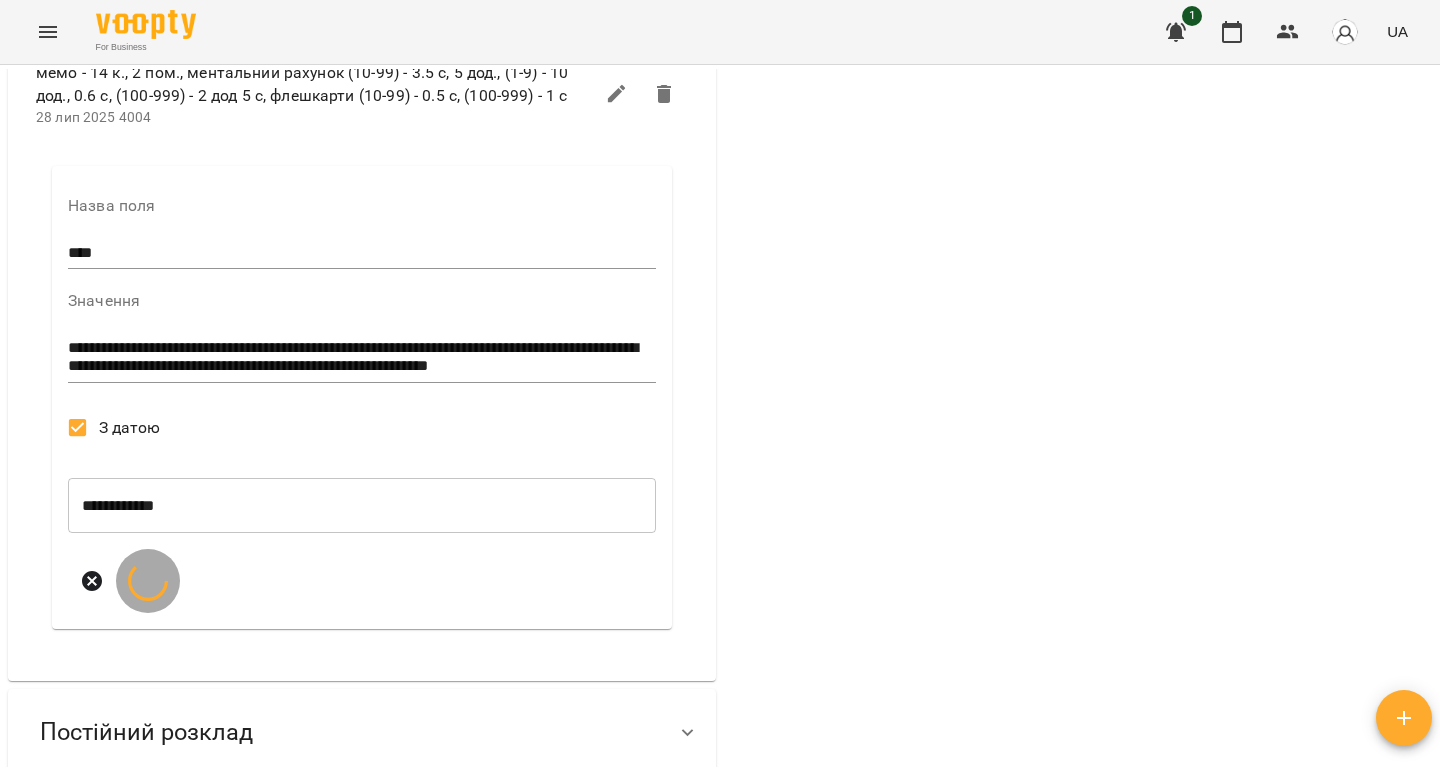 scroll, scrollTop: 4404, scrollLeft: 0, axis: vertical 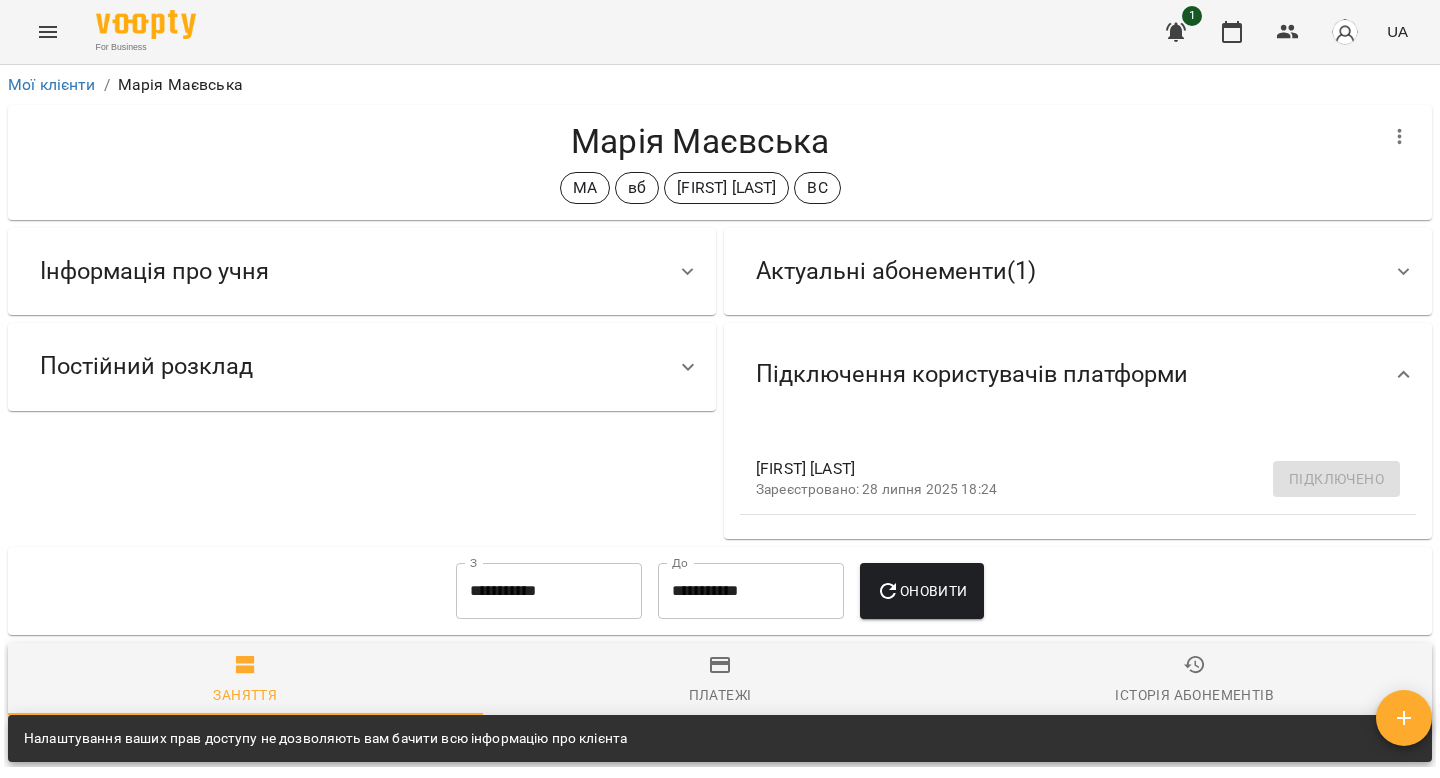 click on "Інформація про учня" at bounding box center [362, 271] 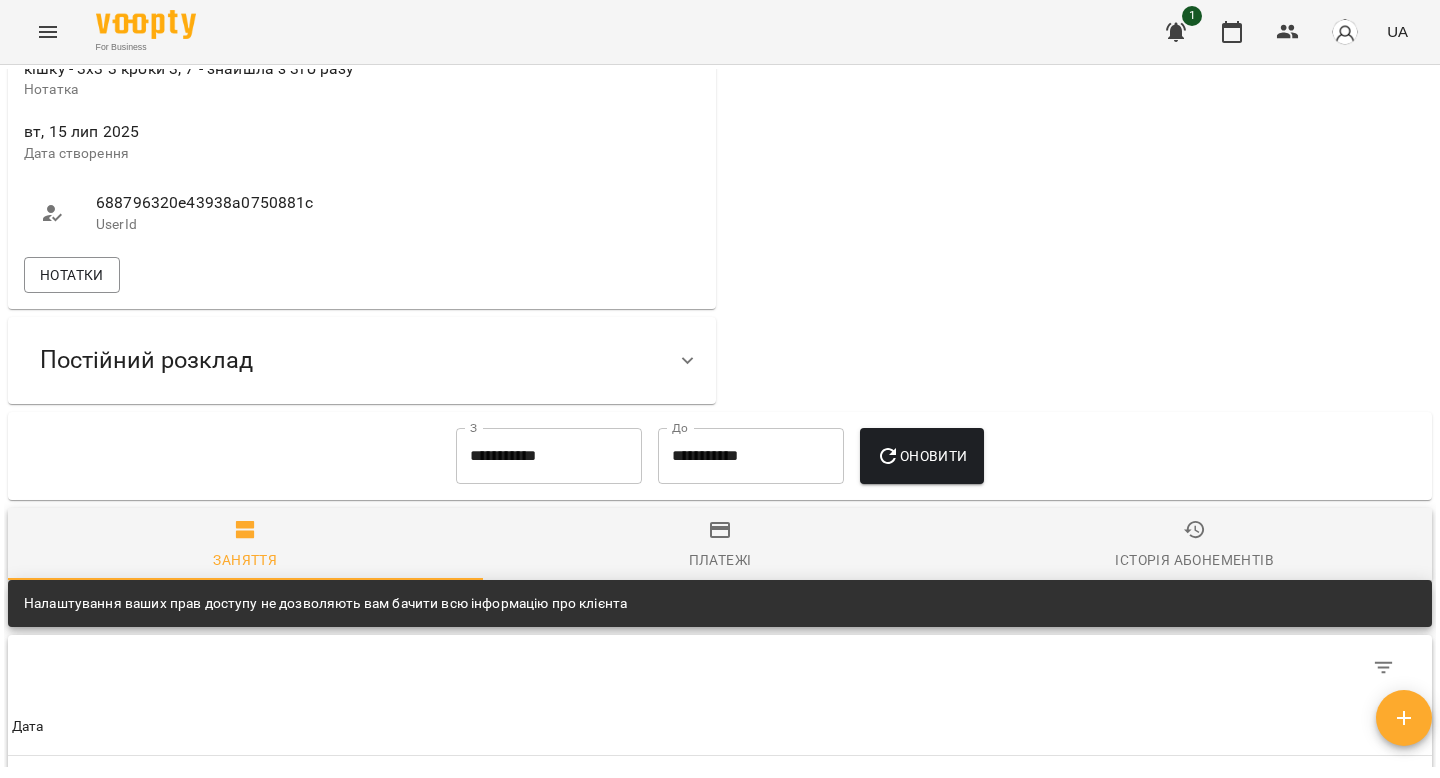 scroll, scrollTop: 647, scrollLeft: 0, axis: vertical 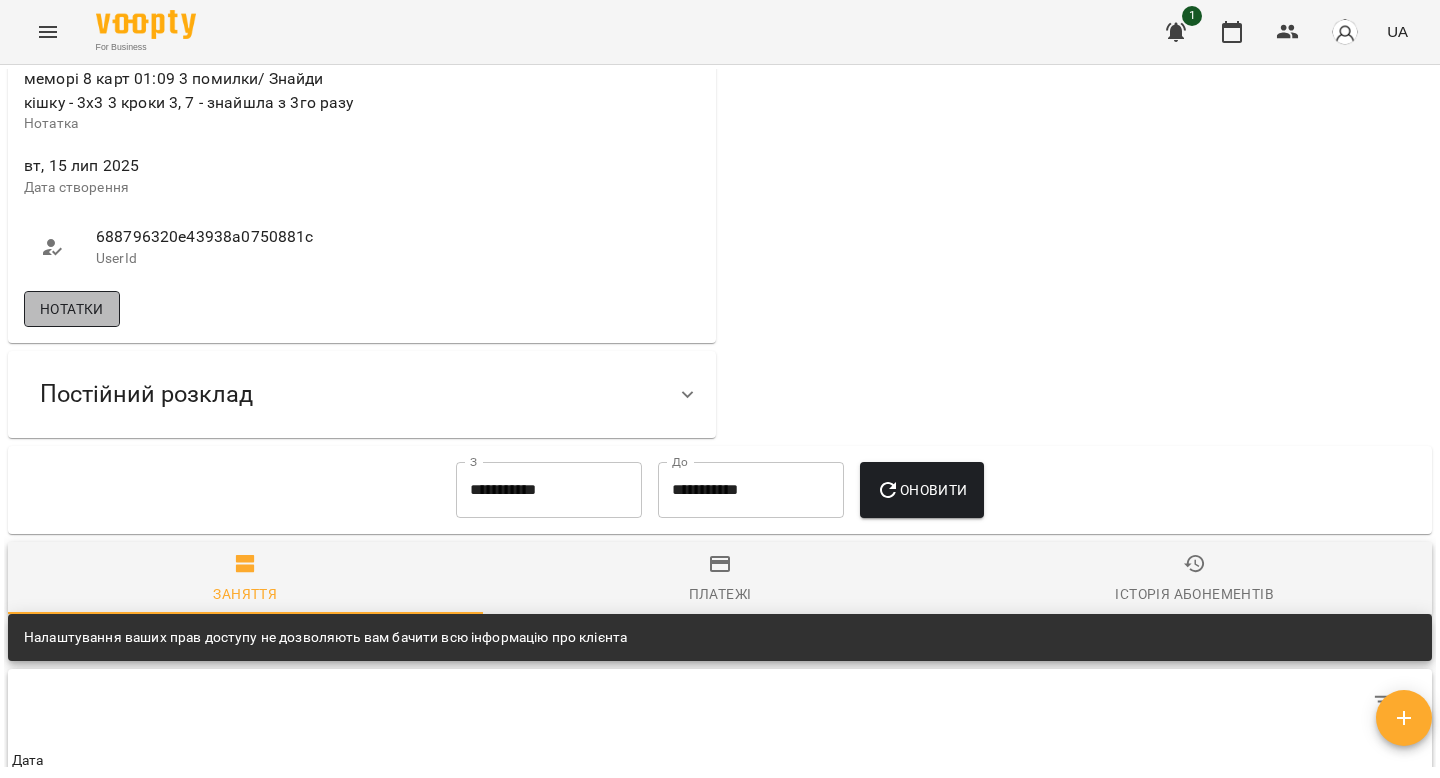 click on "Нотатки" at bounding box center [72, 309] 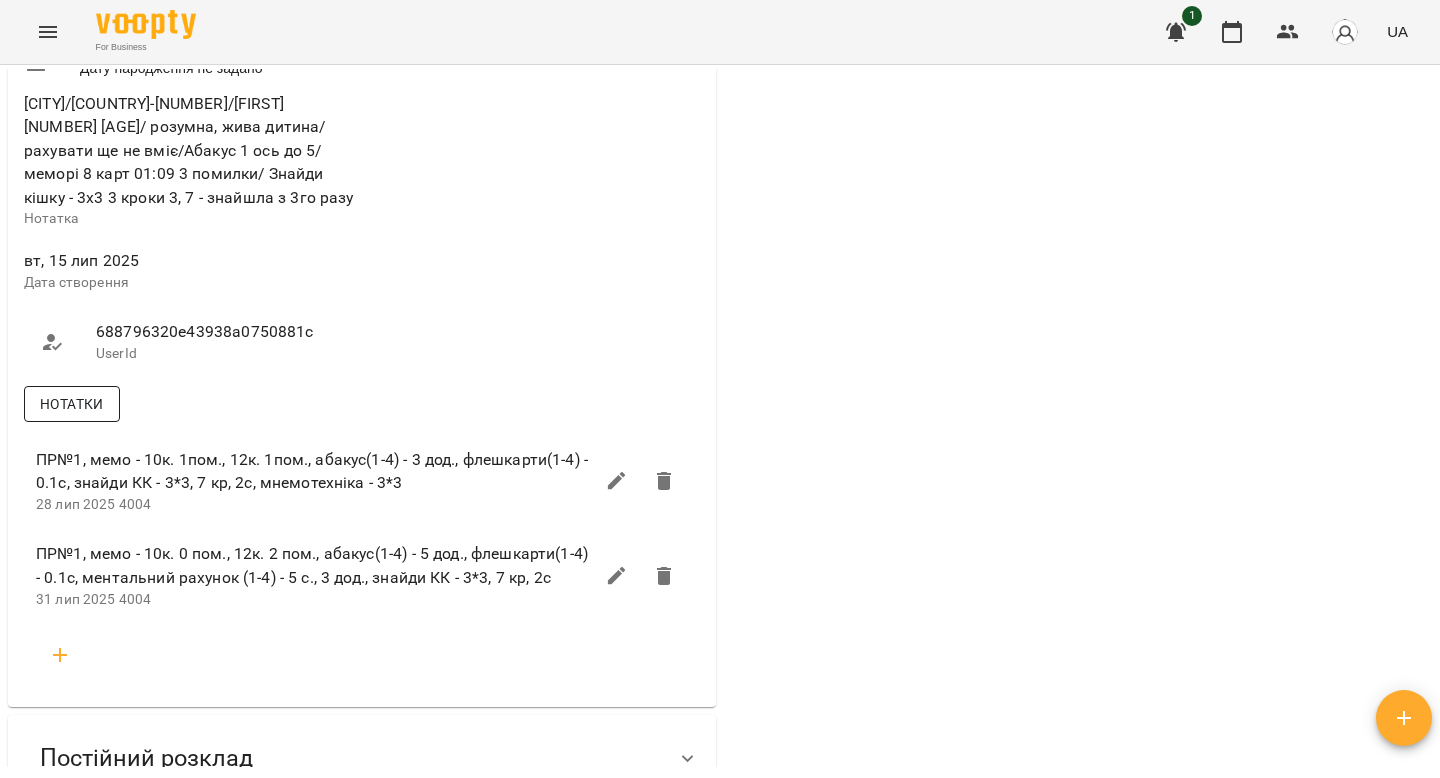 scroll, scrollTop: 563, scrollLeft: 0, axis: vertical 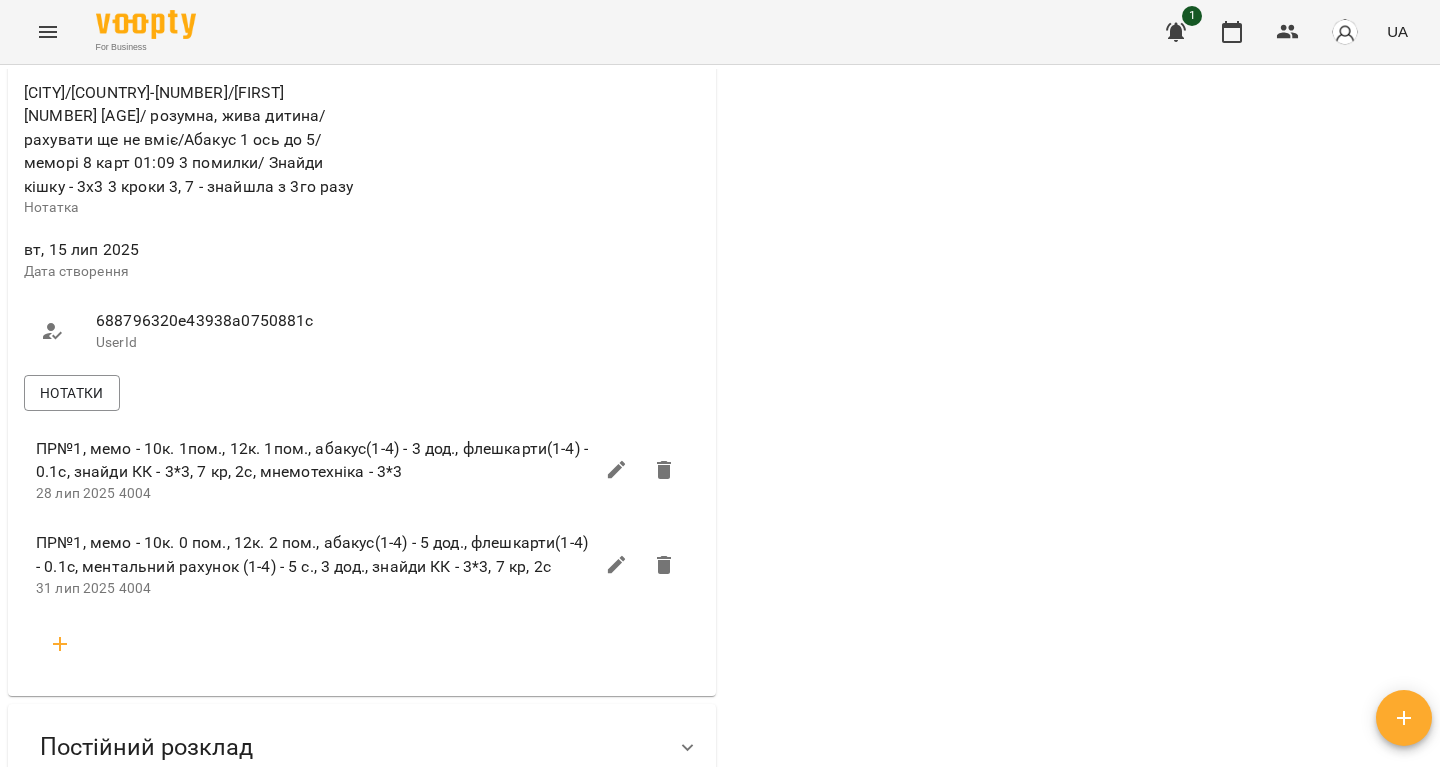click 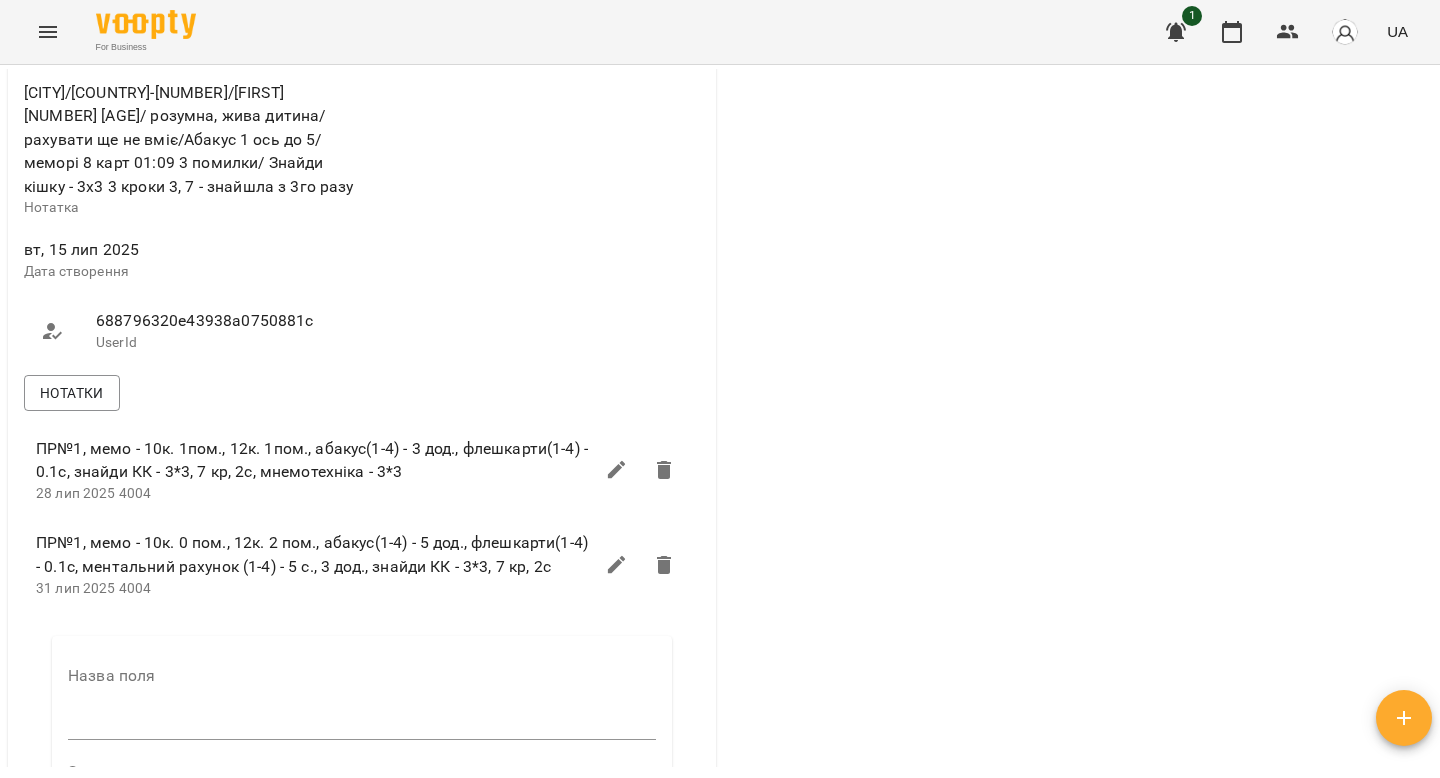click on "ПР№1, мемо - 10к. 0 пом., 12к. 2 пом., абакус(1-4) - 5 дод., флешкарти(1-4) - 0.1с, ментальний рахунок (1-4) - 5 с., 3 дод., знайди КК - 3*3, 7 кр, 2с" at bounding box center (314, 554) 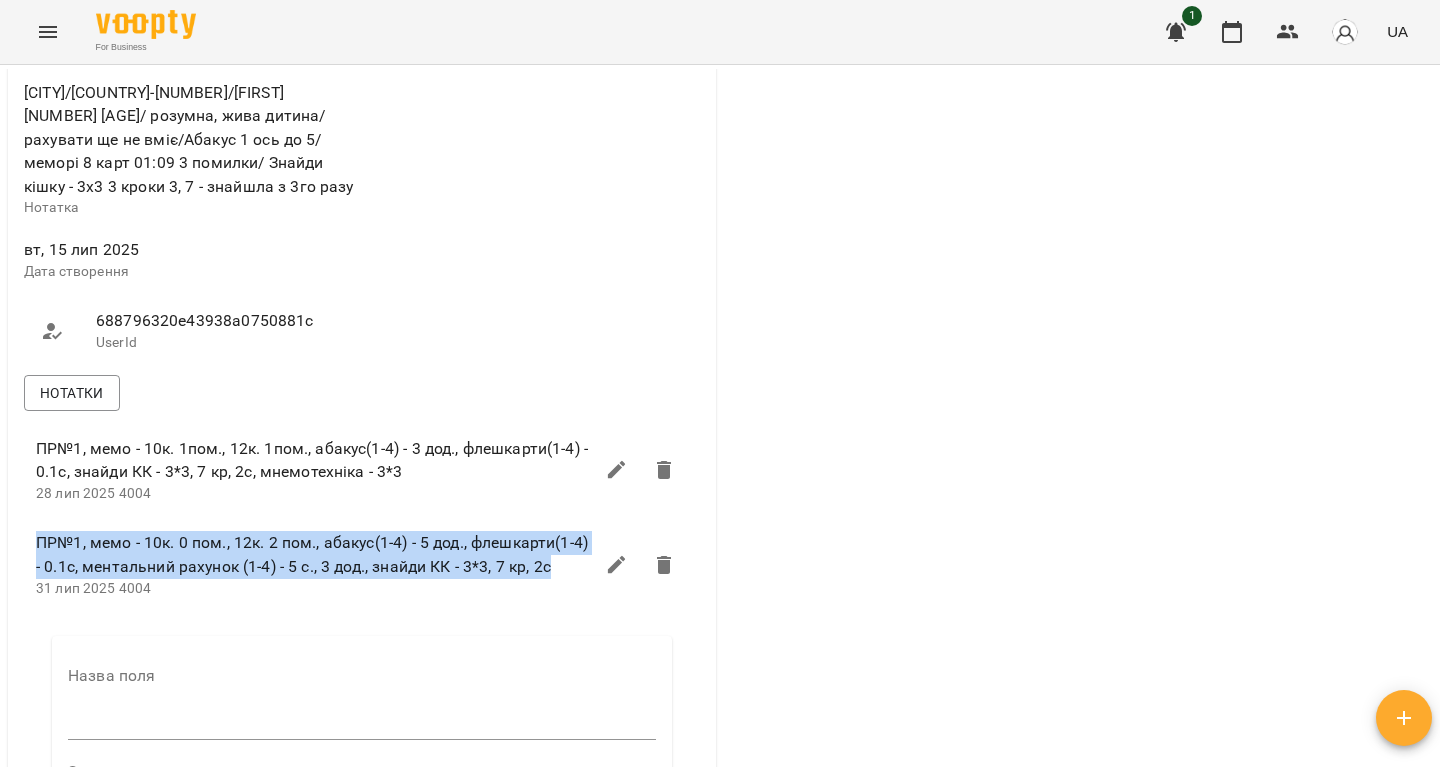 drag, startPoint x: 39, startPoint y: 557, endPoint x: 573, endPoint y: 570, distance: 534.1582 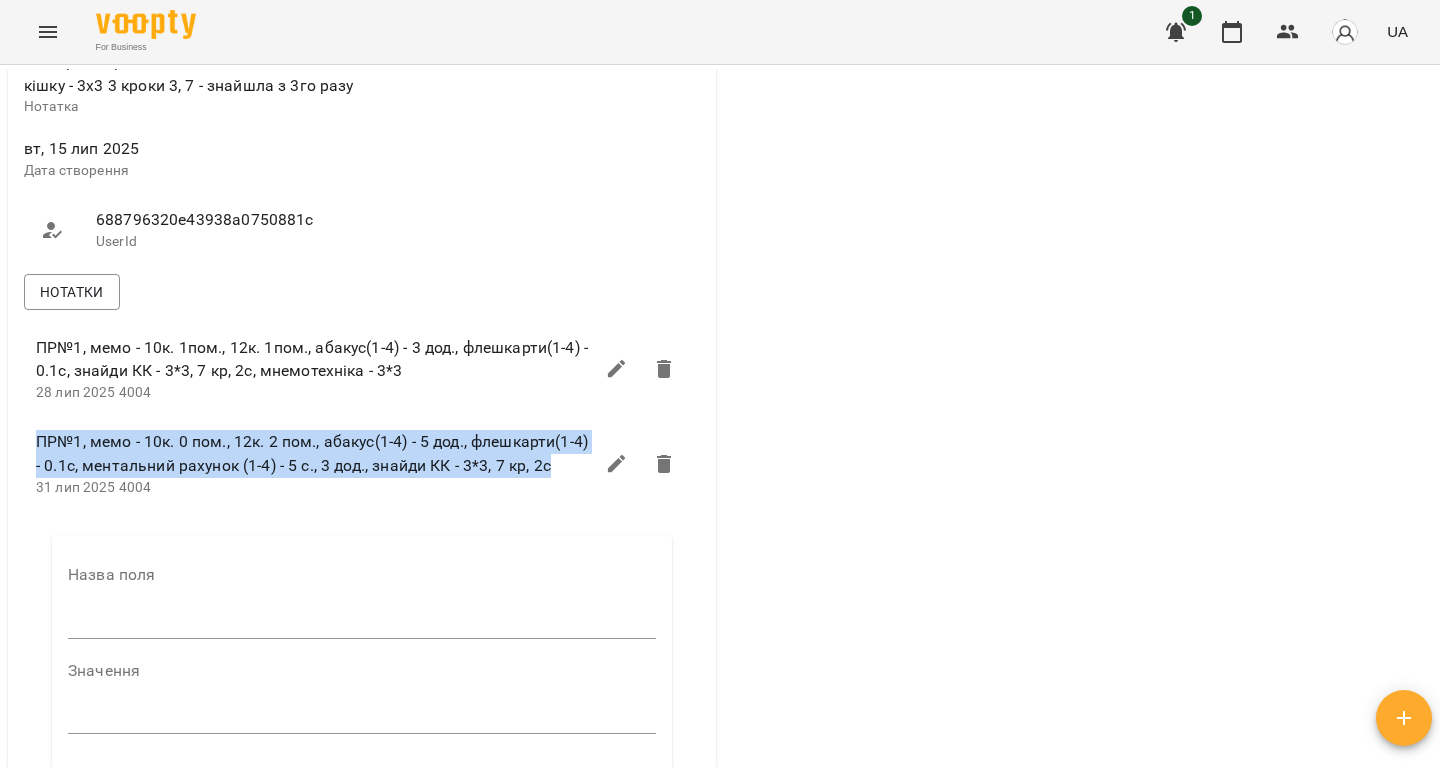 scroll, scrollTop: 665, scrollLeft: 0, axis: vertical 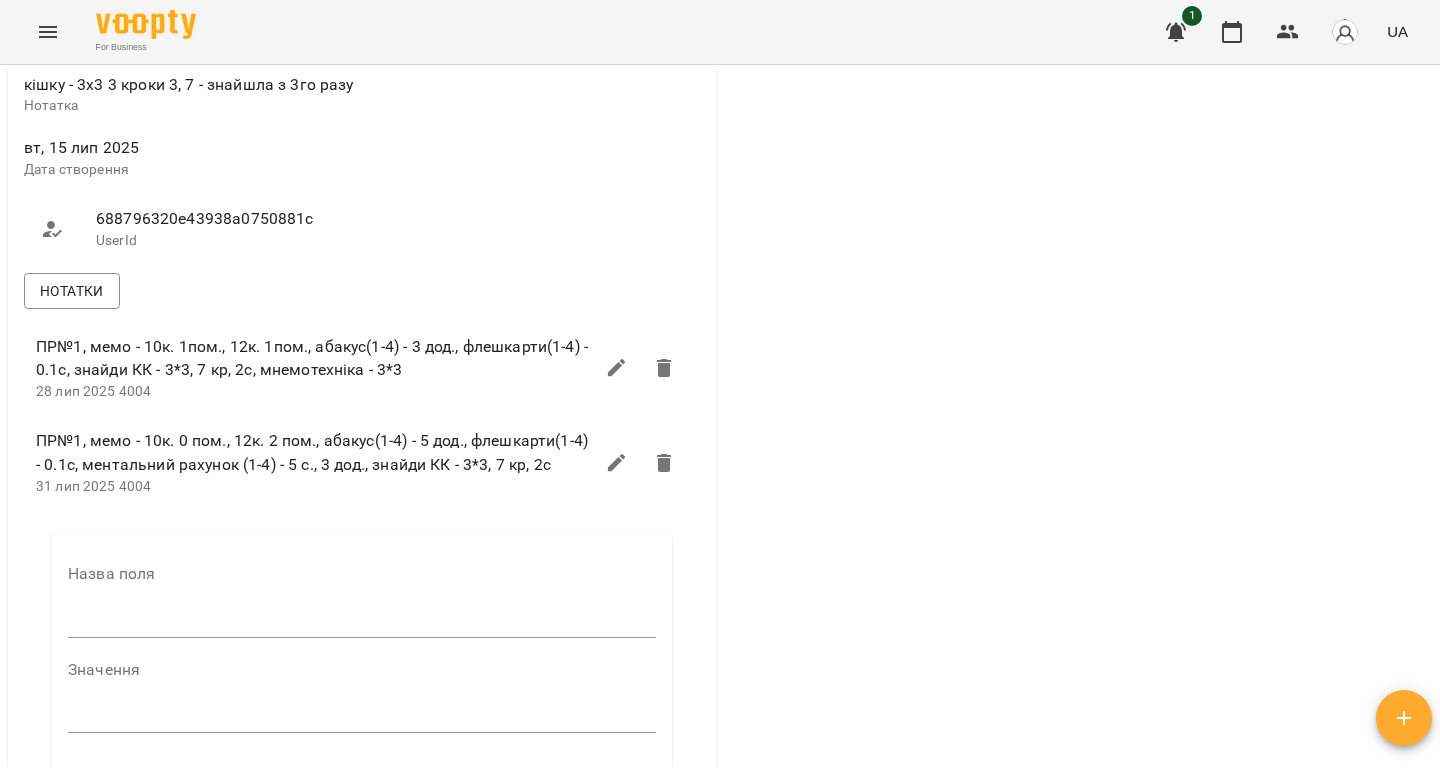 click at bounding box center [362, 622] 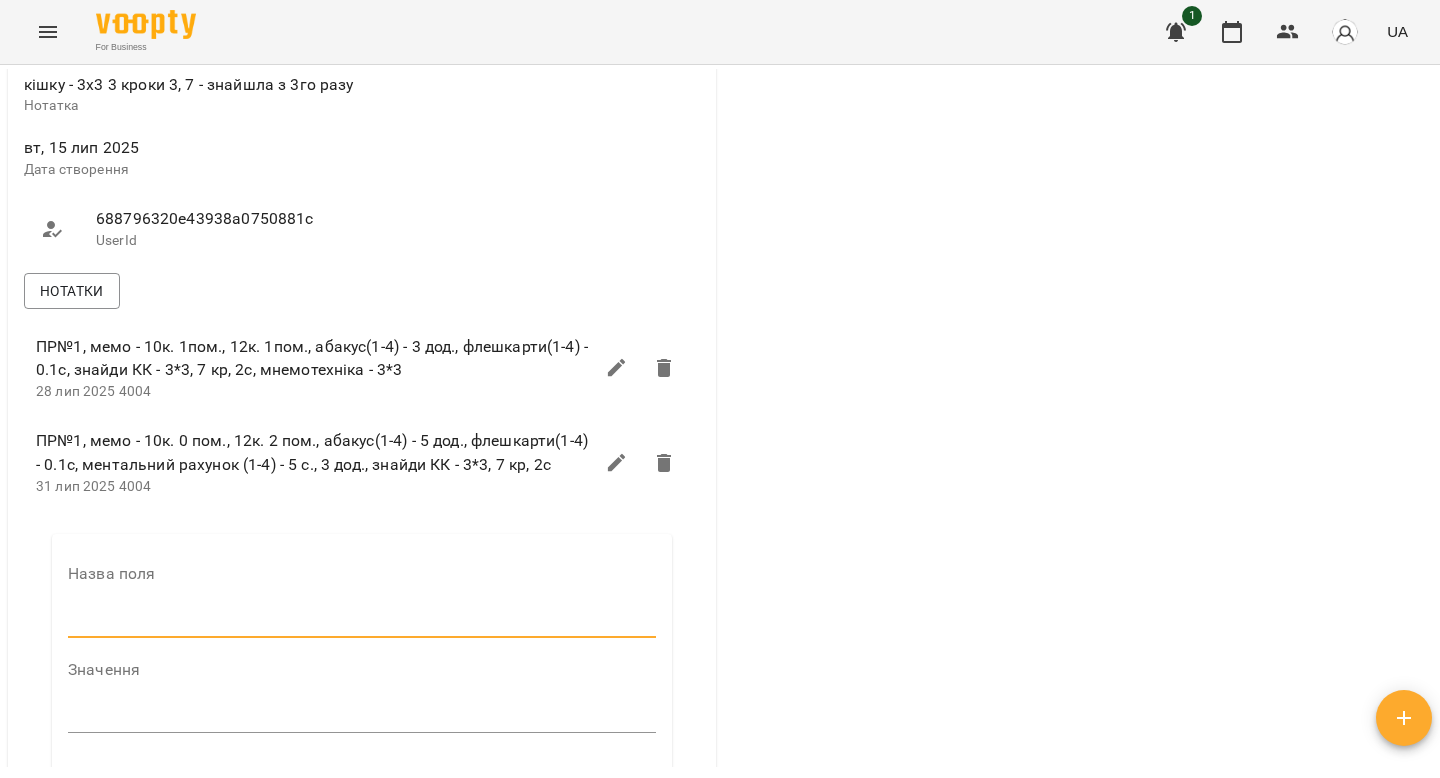 type on "****" 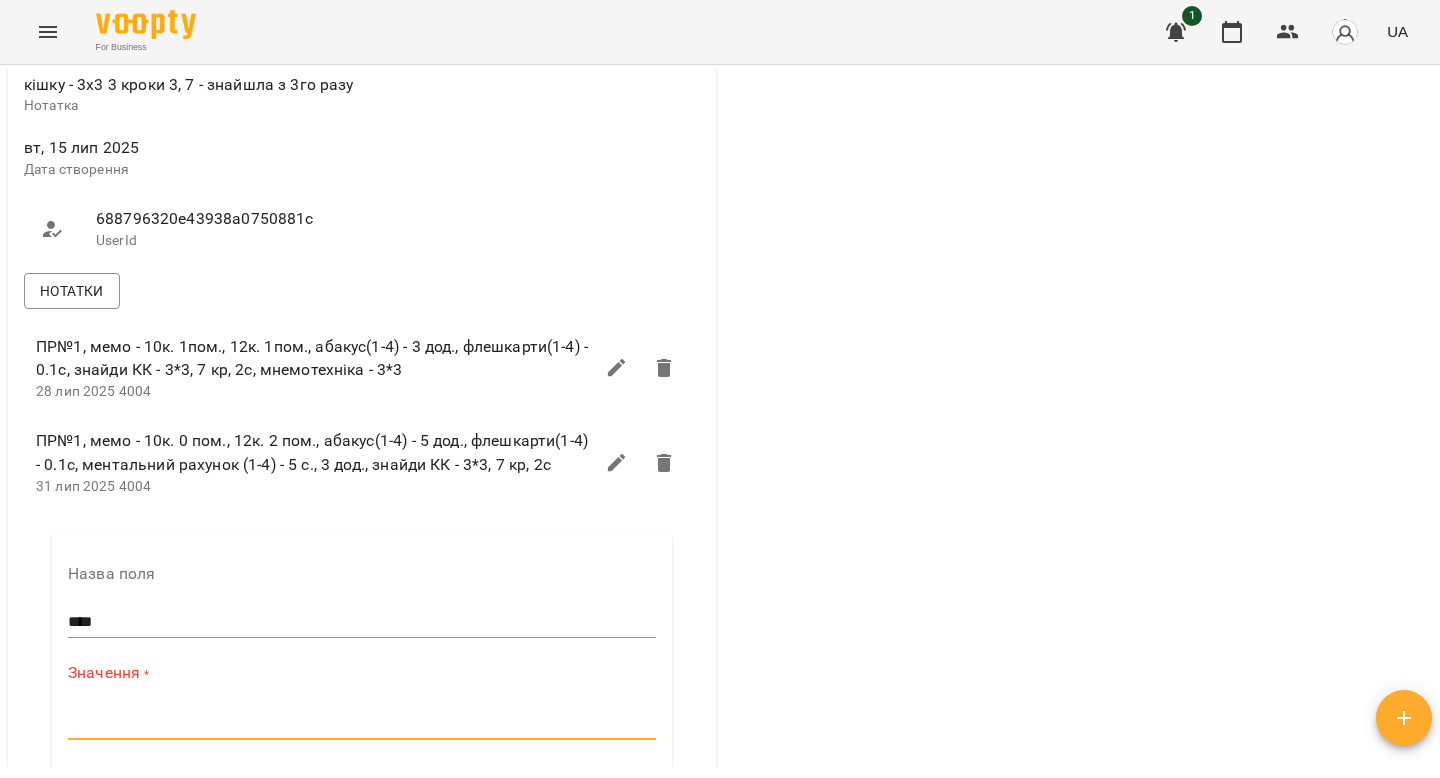 click at bounding box center (362, 723) 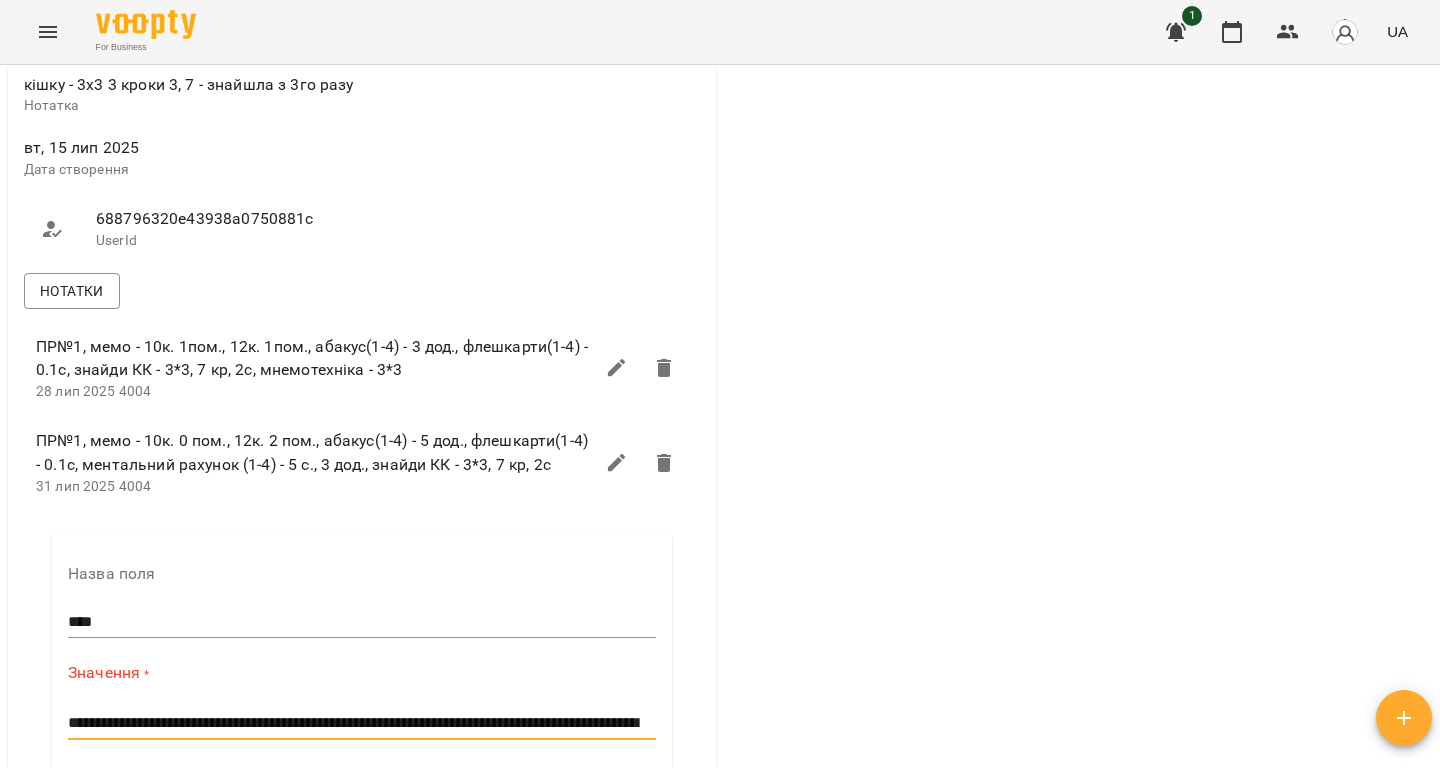 scroll, scrollTop: 0, scrollLeft: 0, axis: both 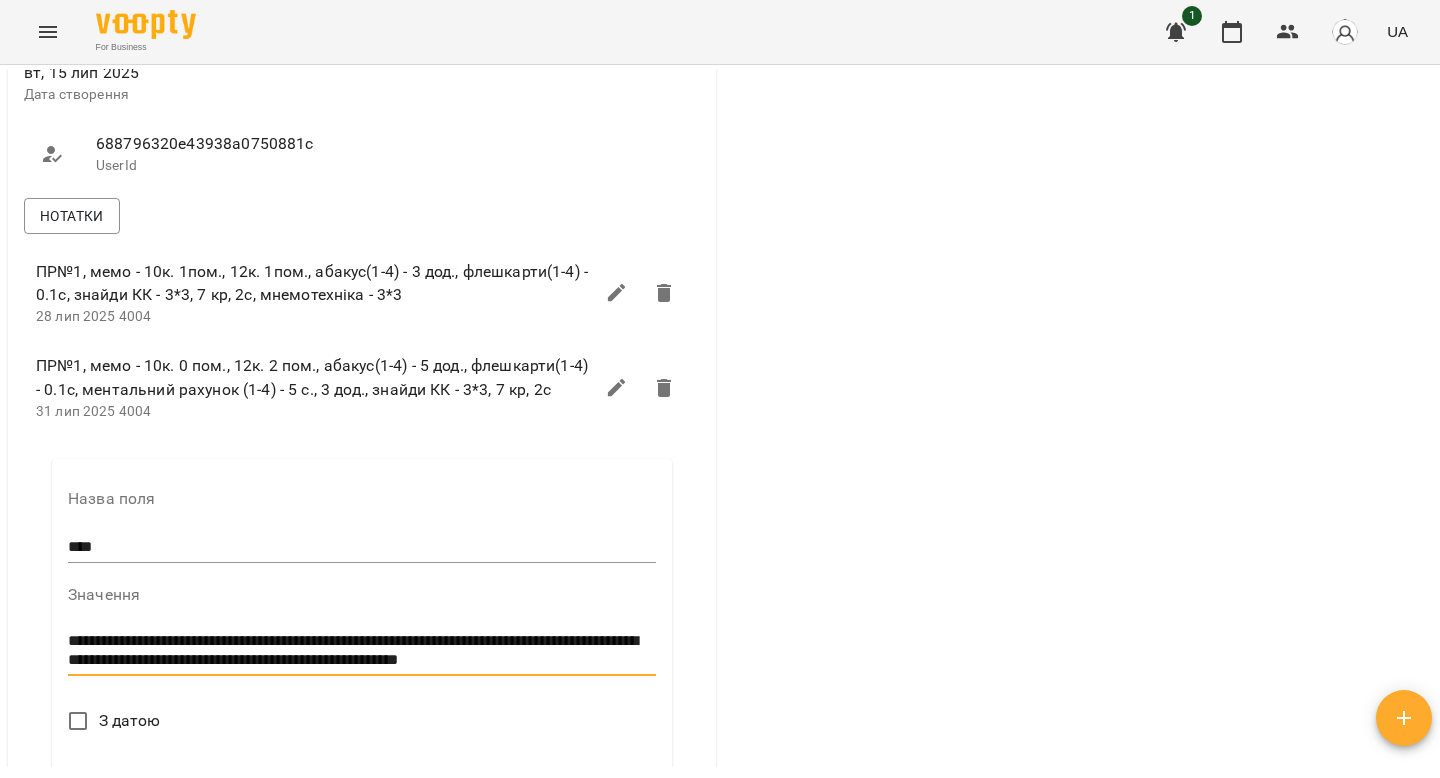 click on "**********" at bounding box center (362, 650) 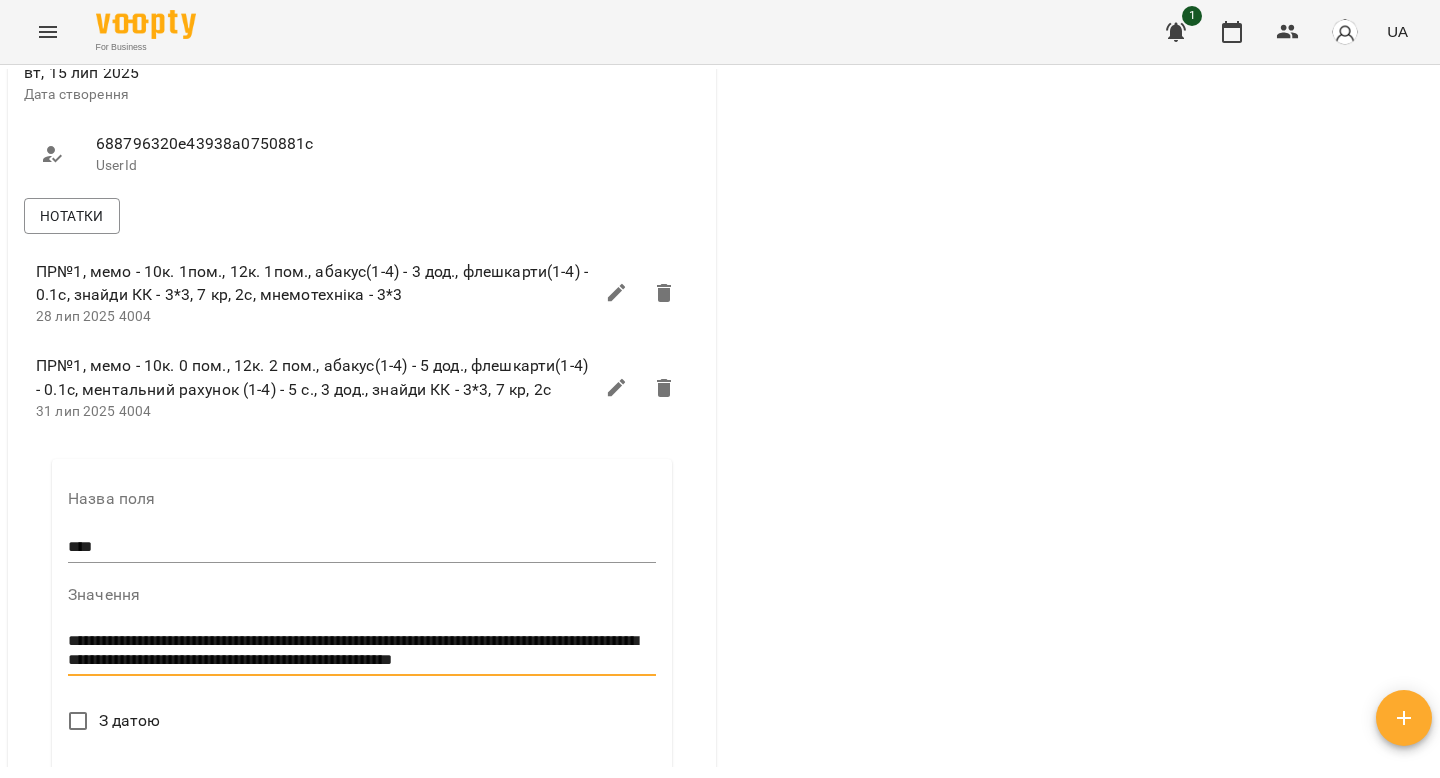 scroll, scrollTop: 0, scrollLeft: 0, axis: both 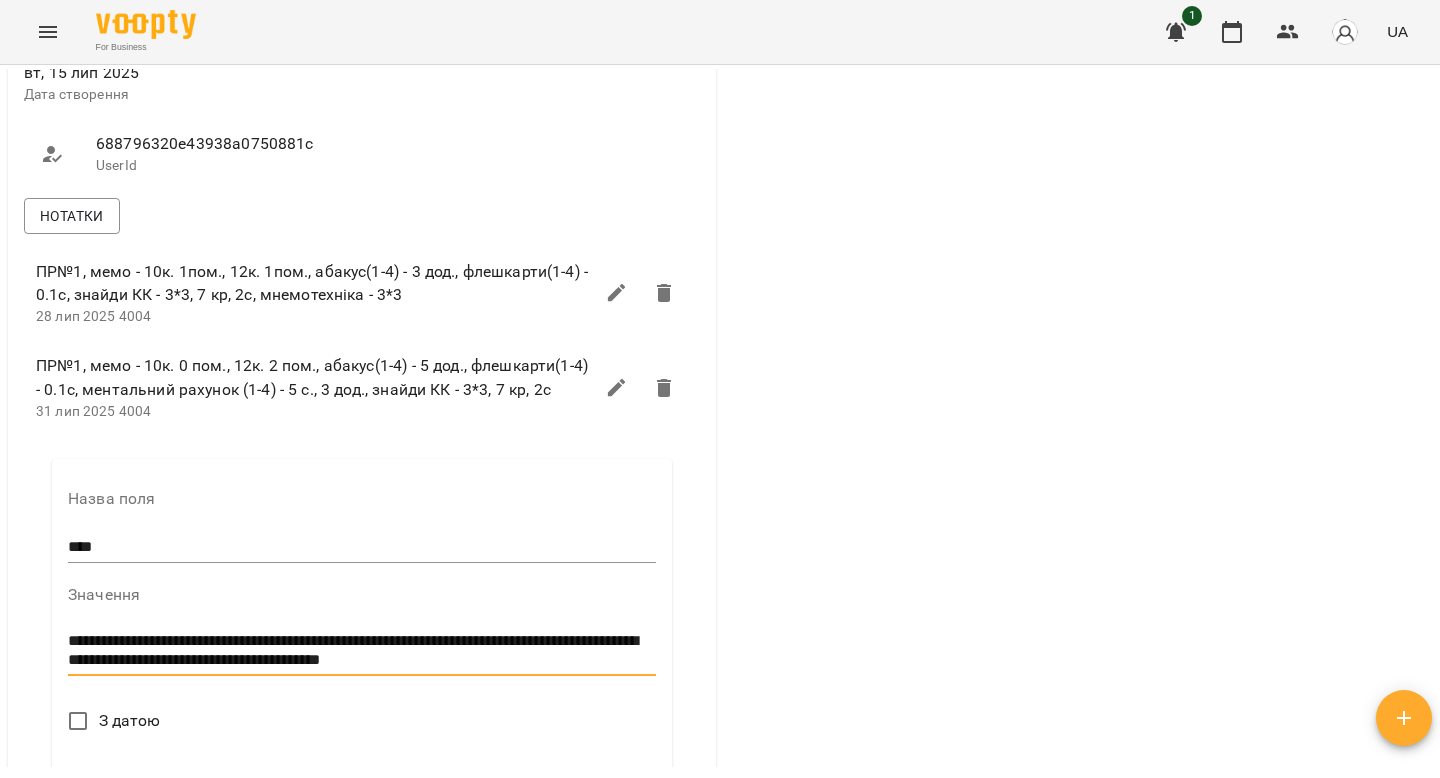 drag, startPoint x: 416, startPoint y: 653, endPoint x: 580, endPoint y: 652, distance: 164.00305 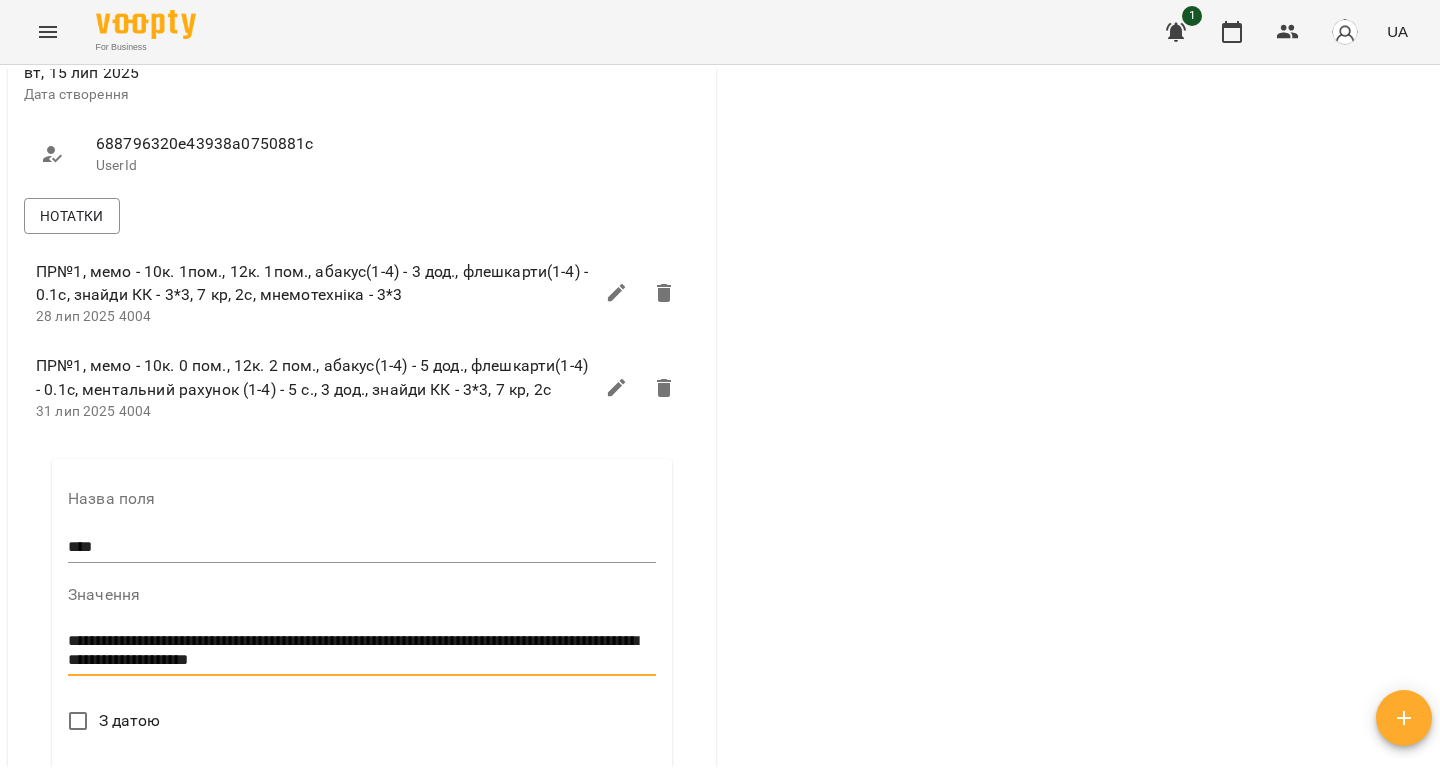 scroll, scrollTop: 0, scrollLeft: 0, axis: both 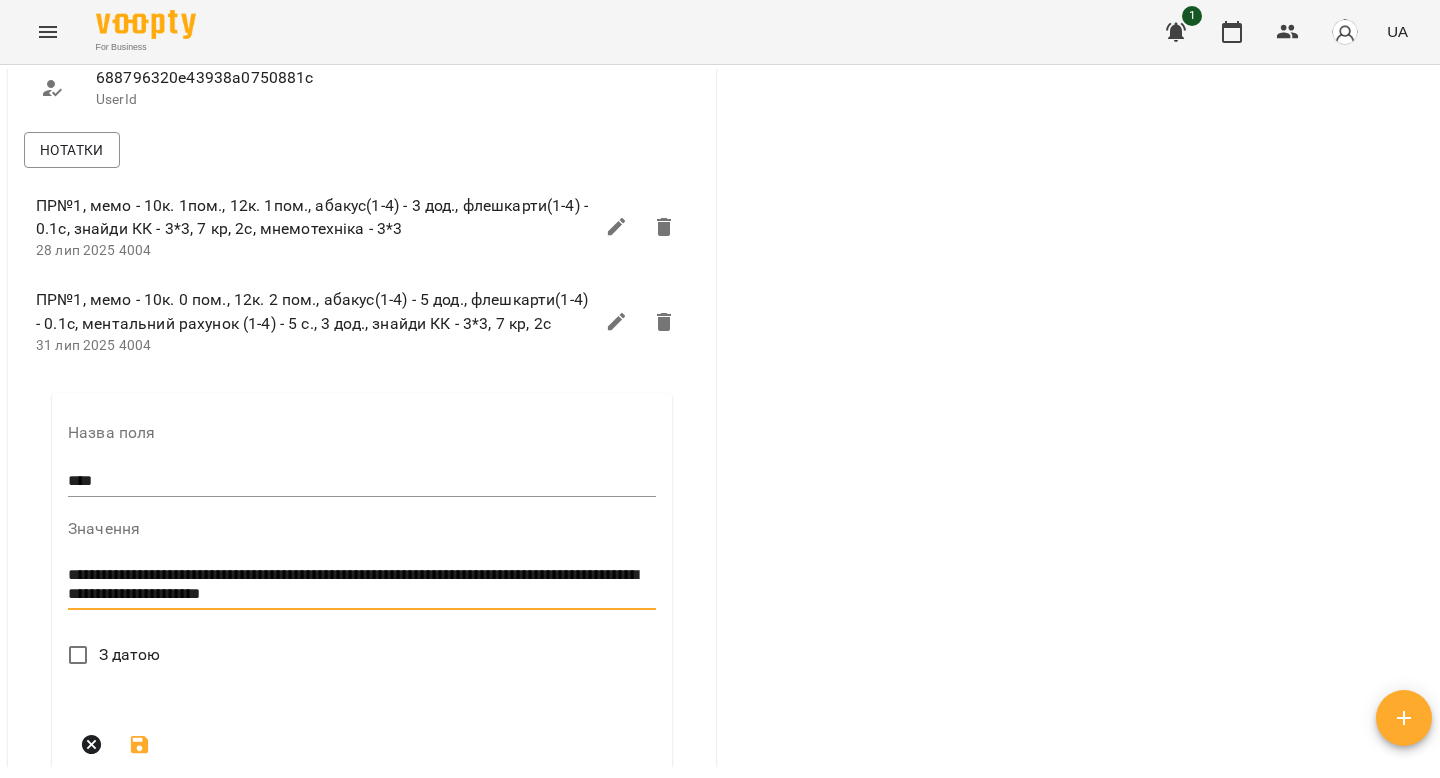 type on "**********" 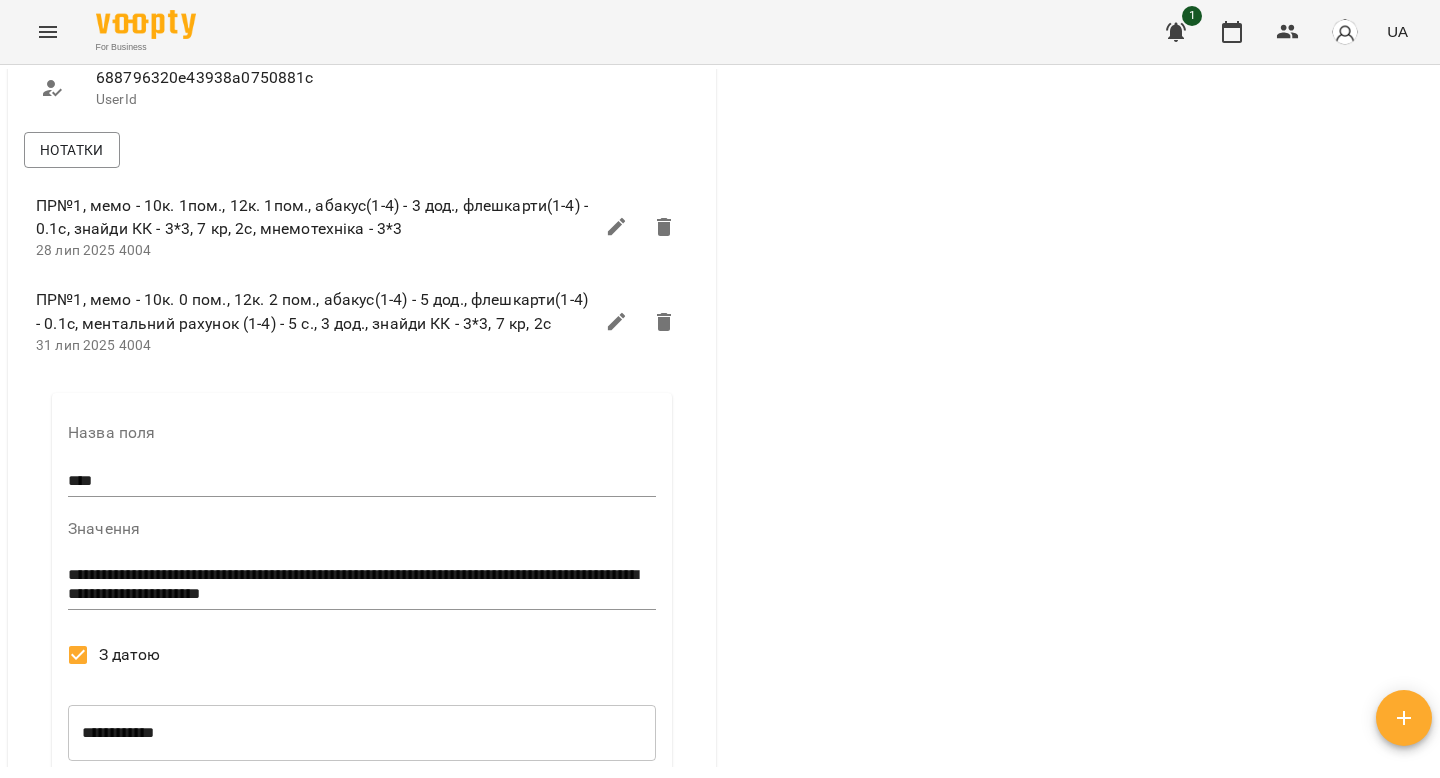 click on "**********" at bounding box center [362, 733] 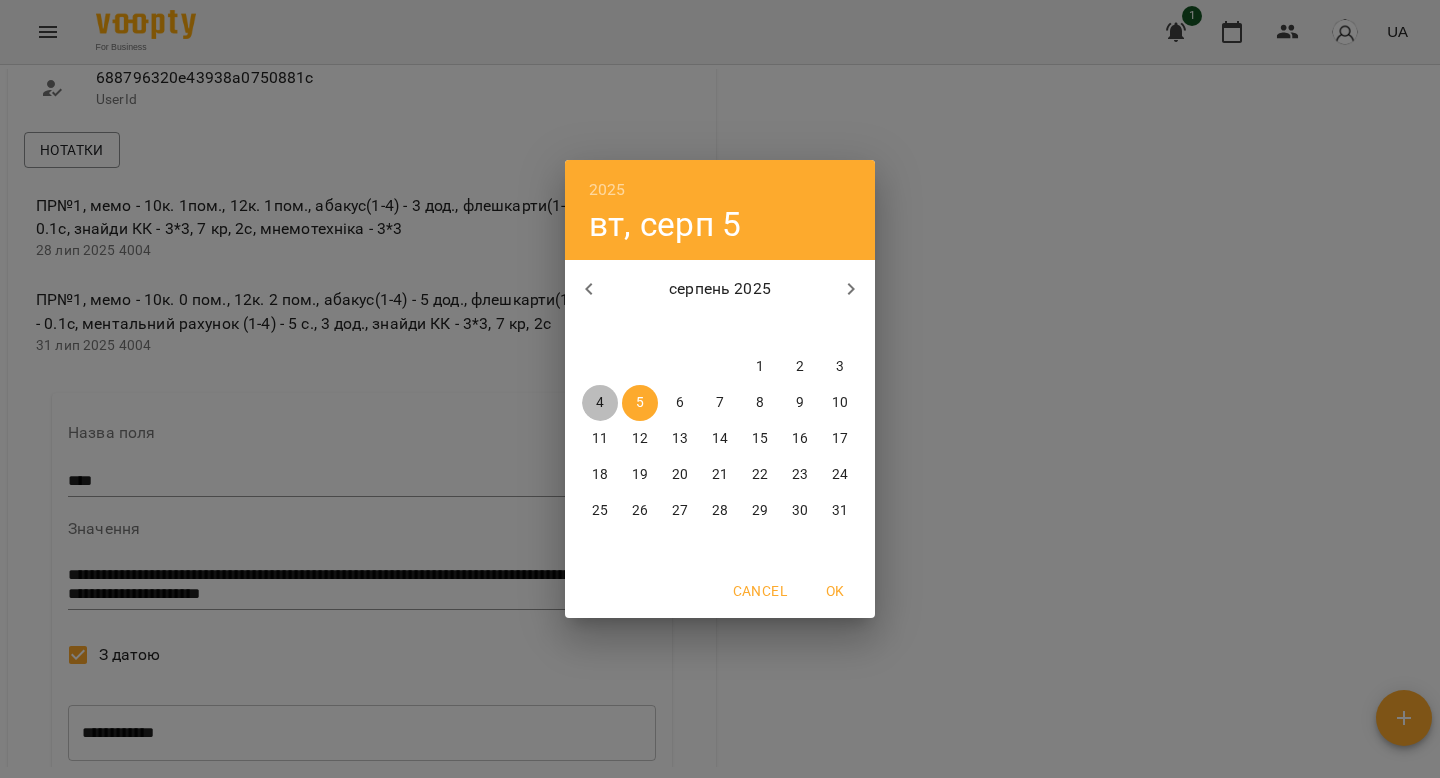 click on "4" at bounding box center (600, 403) 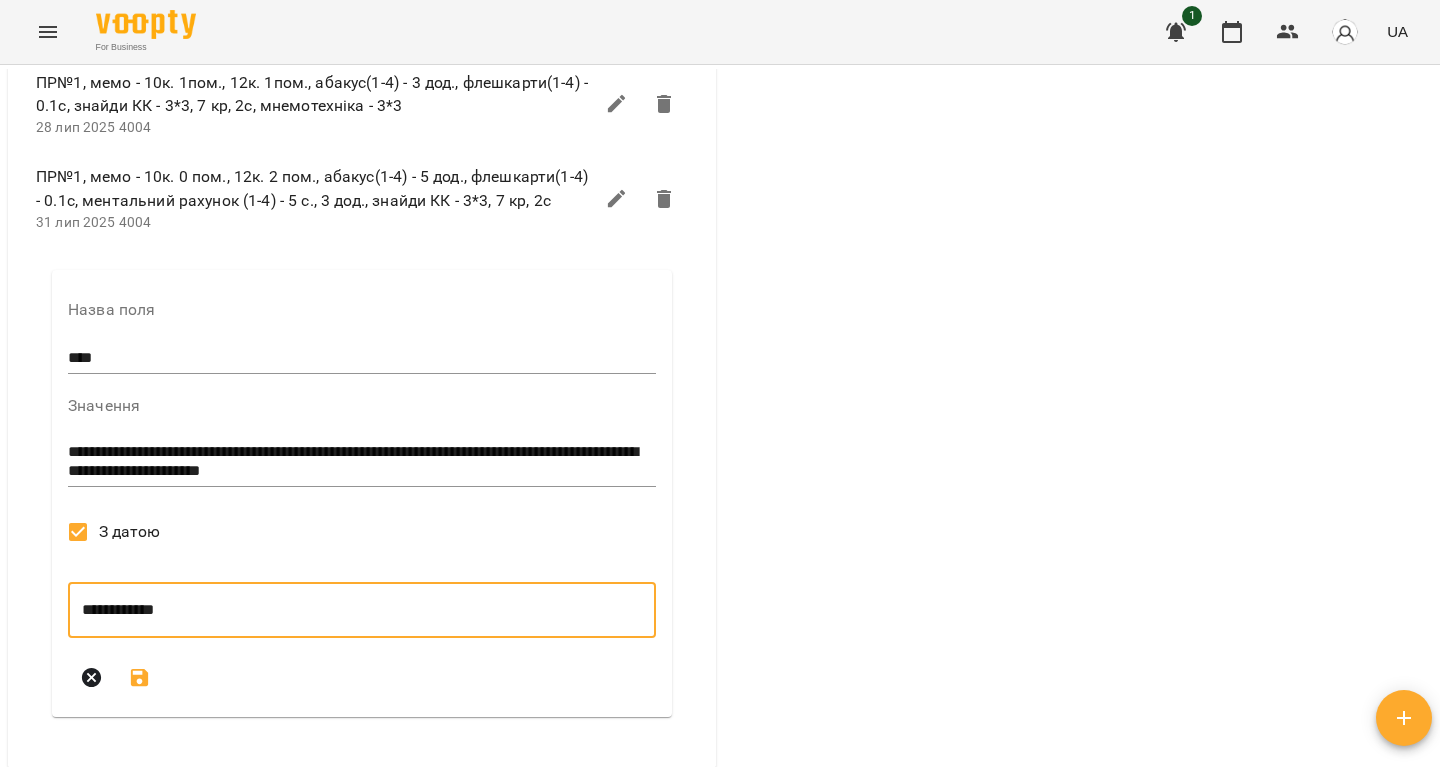 scroll, scrollTop: 941, scrollLeft: 0, axis: vertical 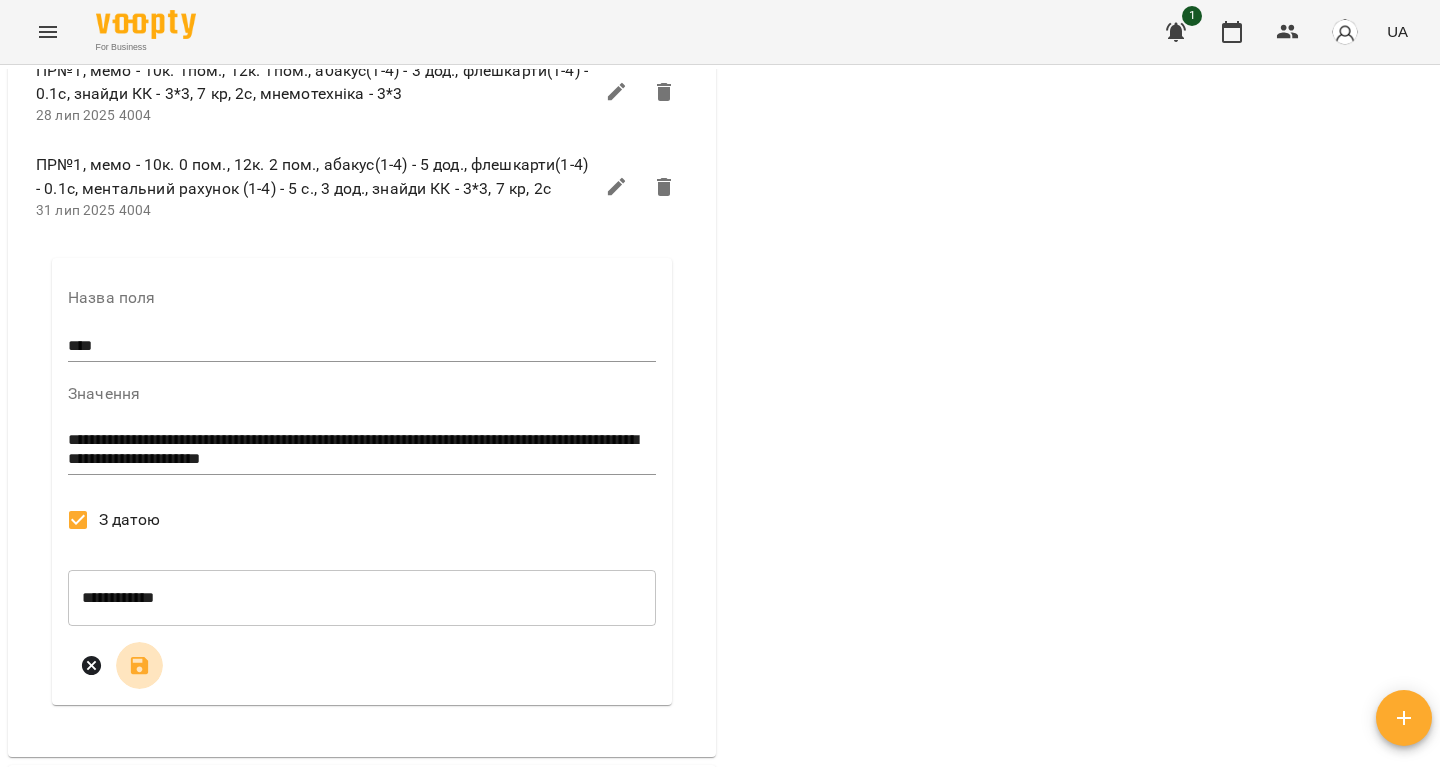 click 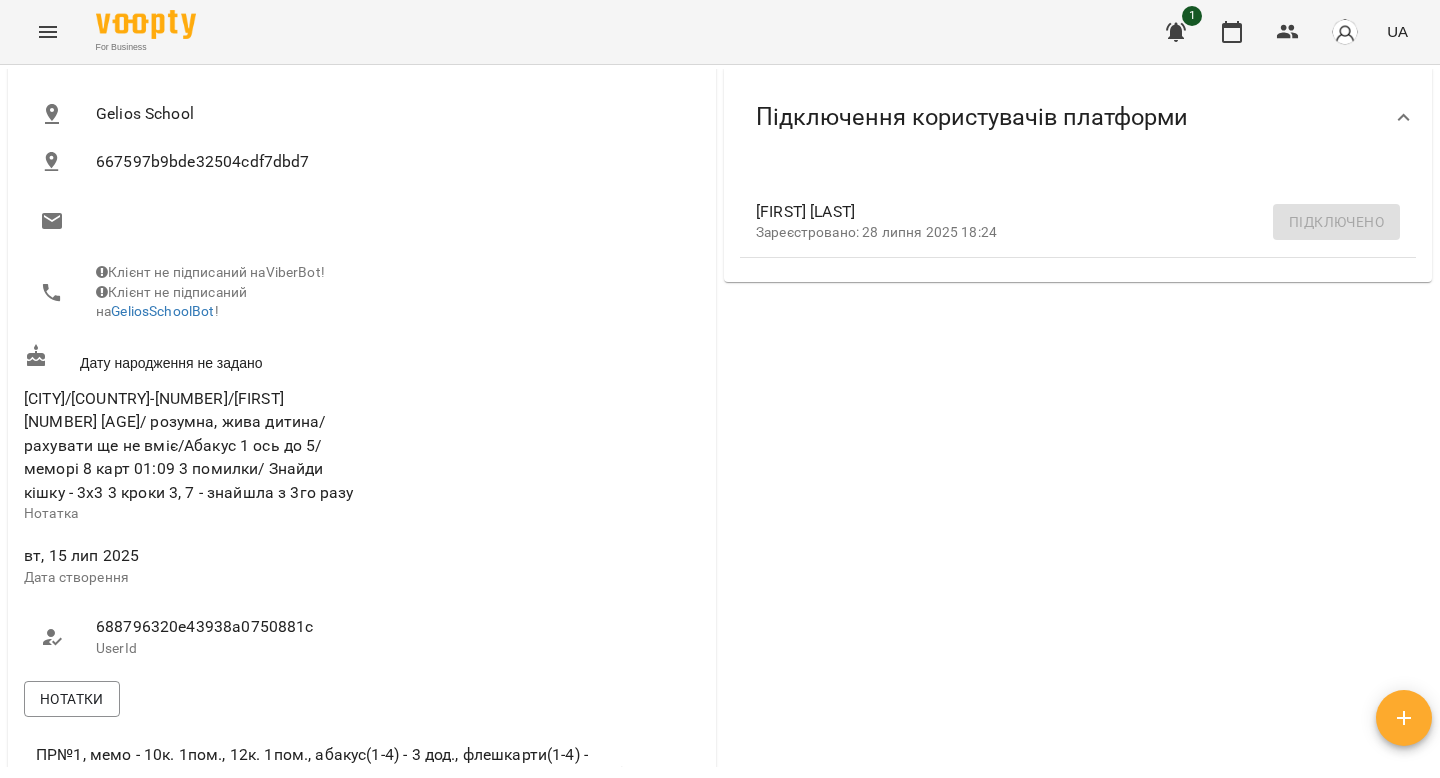 scroll, scrollTop: 0, scrollLeft: 0, axis: both 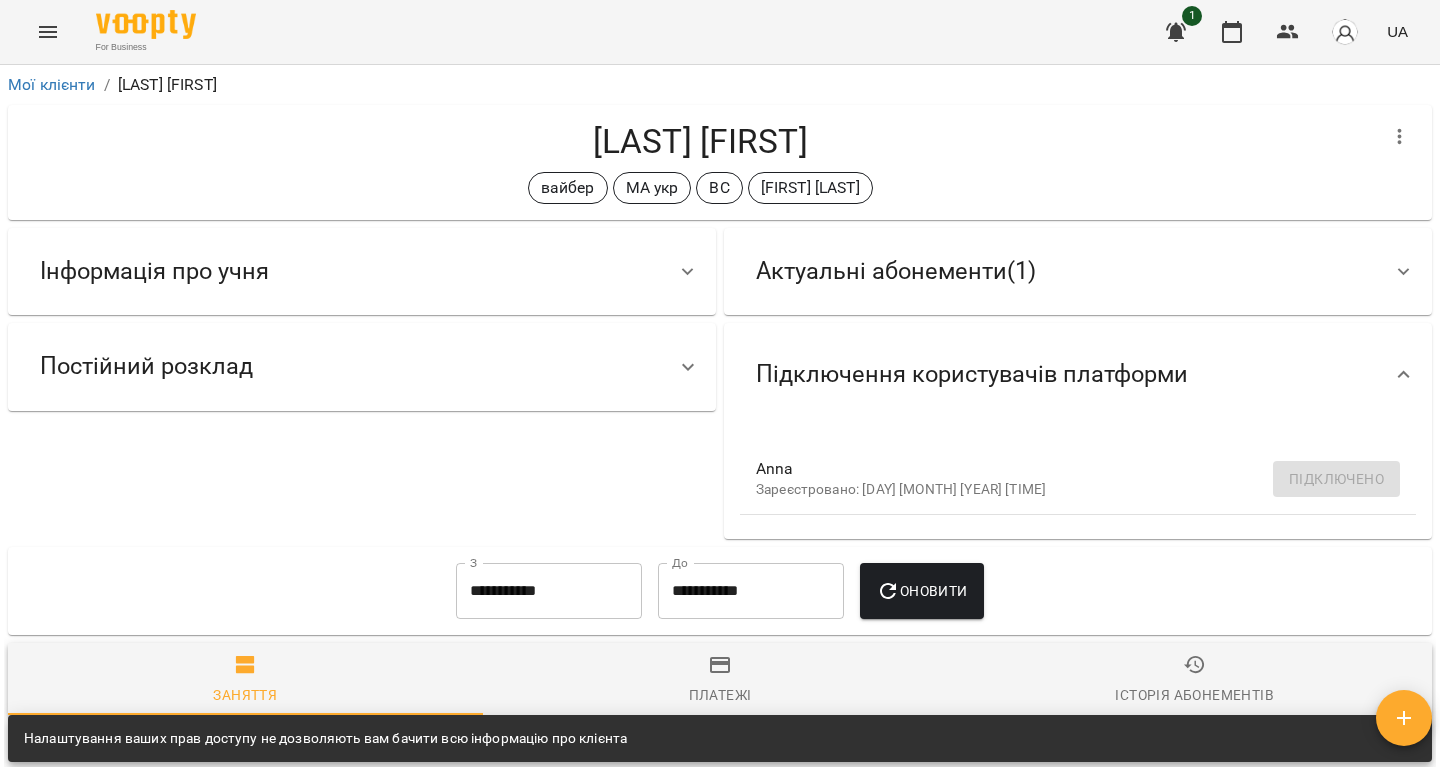 click on "Інформація про учня" at bounding box center [344, 271] 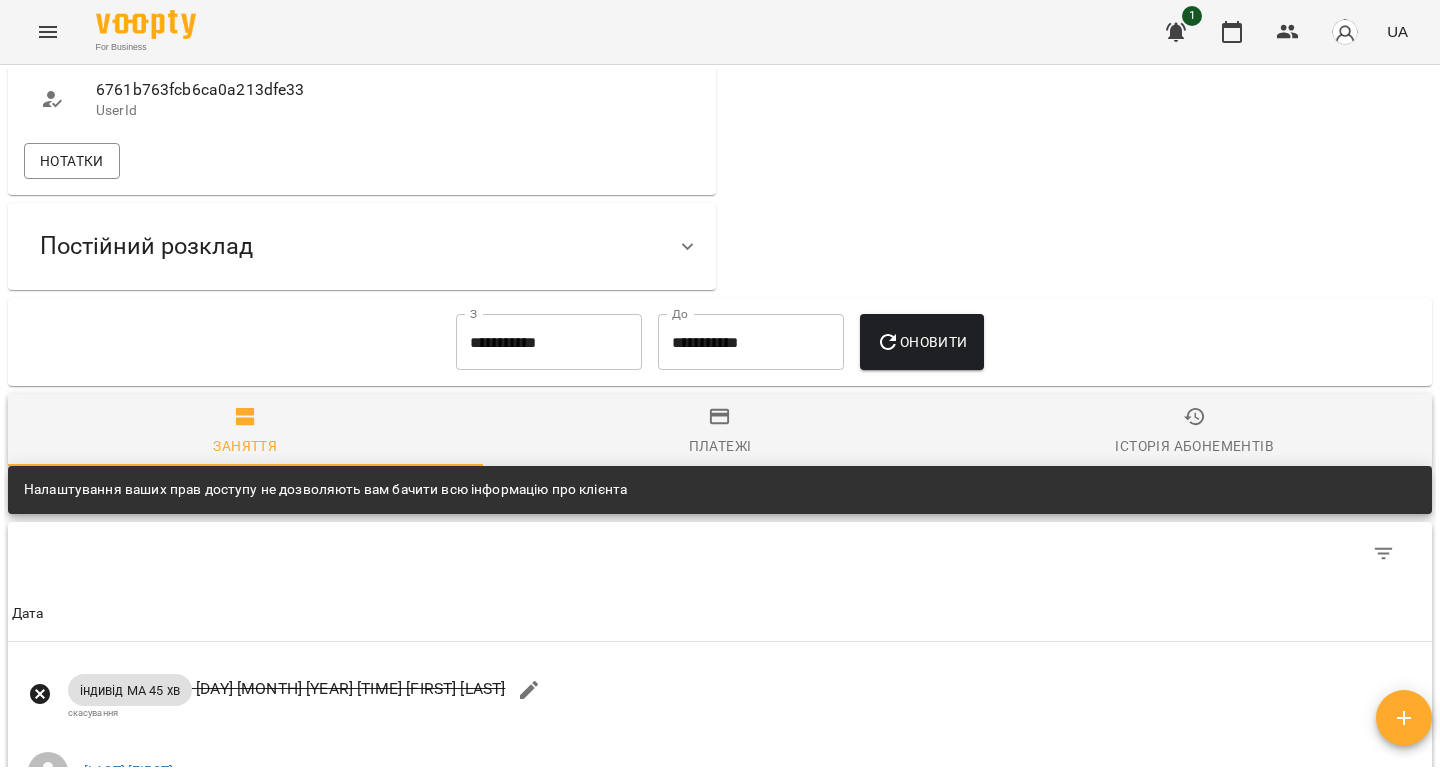 scroll, scrollTop: 1148, scrollLeft: 0, axis: vertical 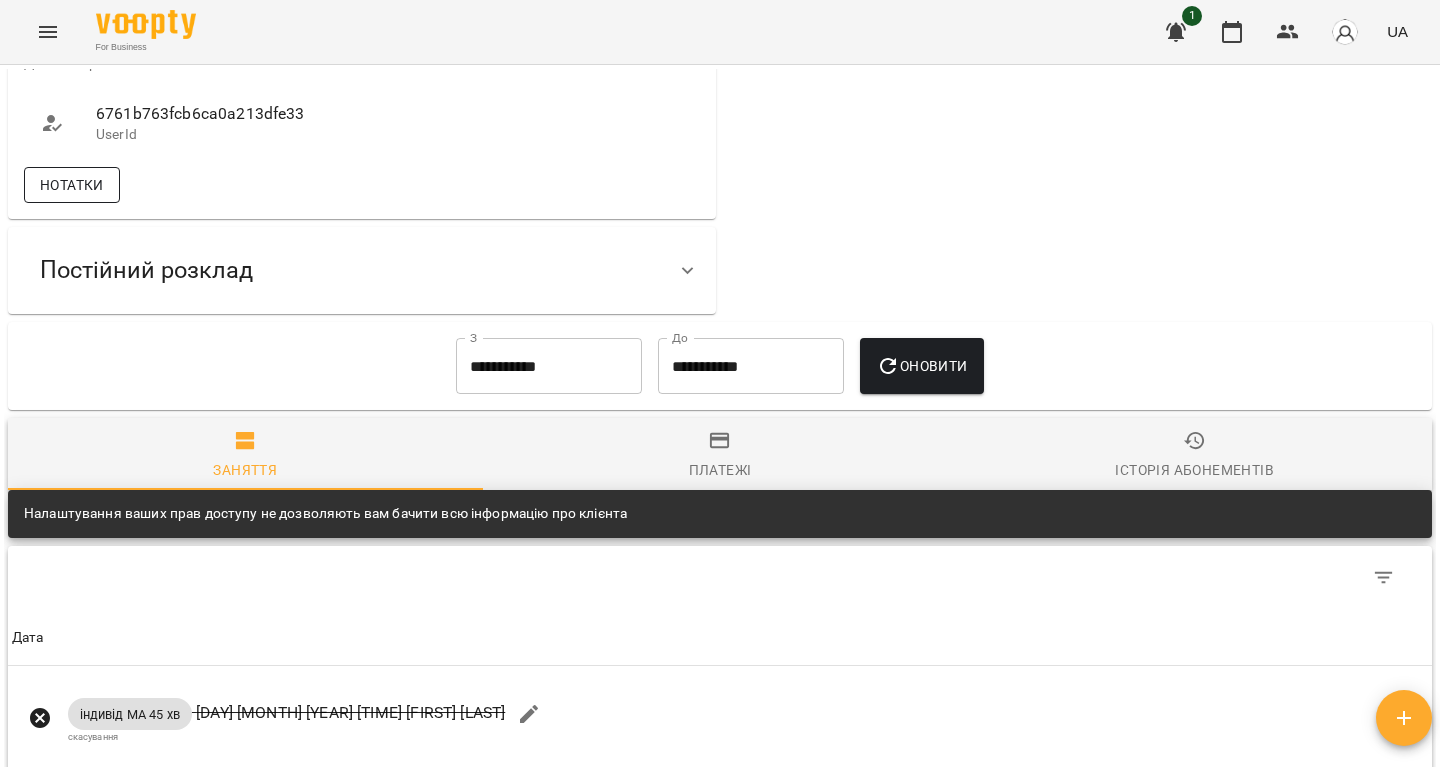 click on "Нотатки" at bounding box center (72, 185) 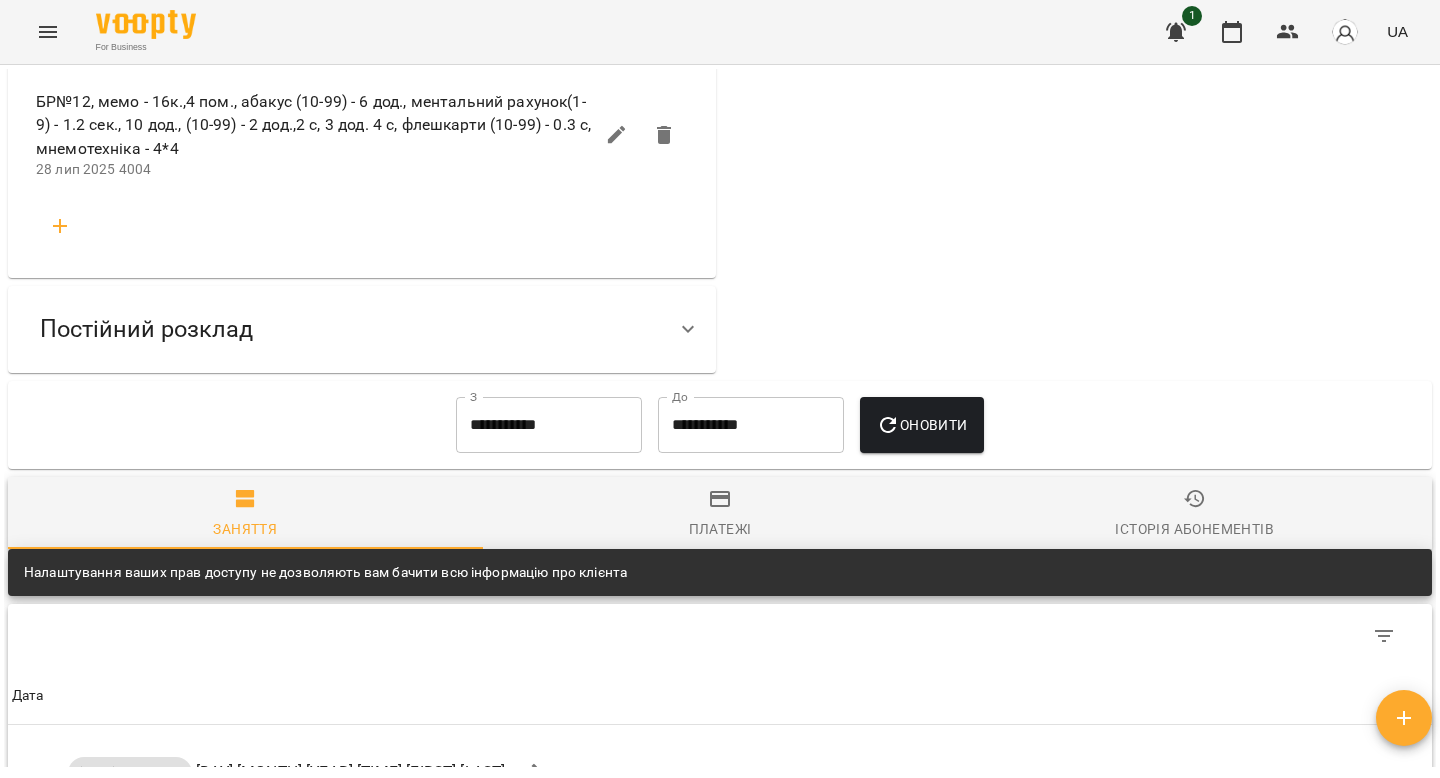 scroll, scrollTop: 7567, scrollLeft: 0, axis: vertical 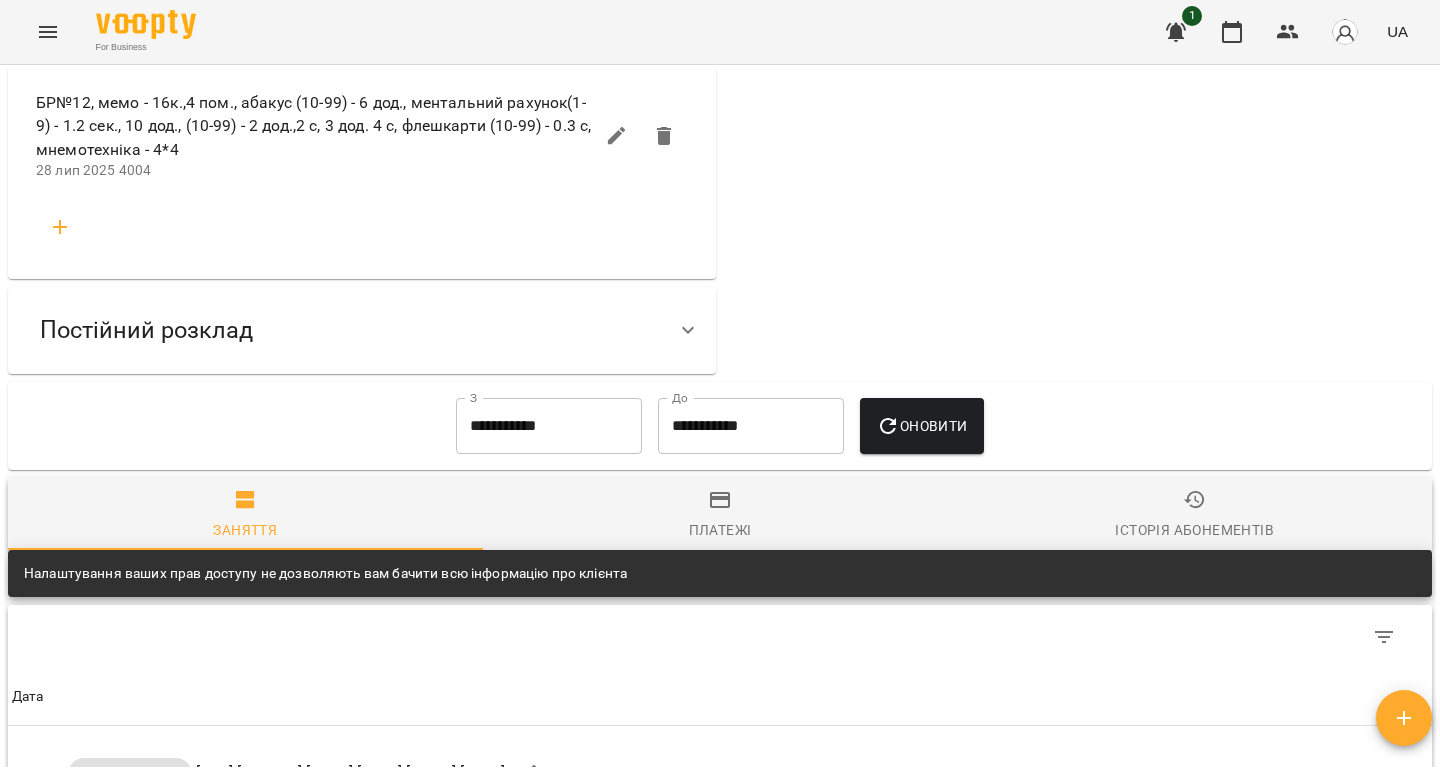click 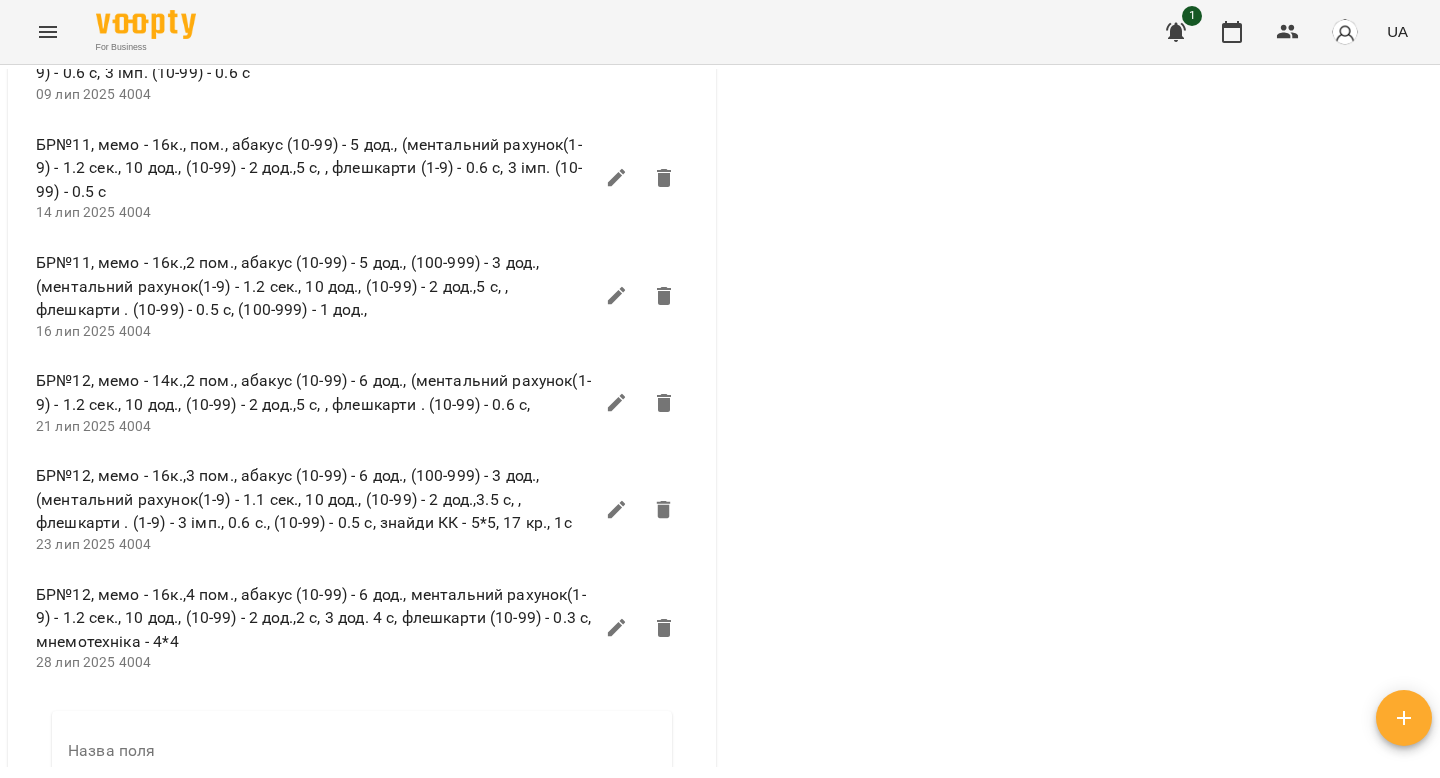 scroll, scrollTop: 7544, scrollLeft: 0, axis: vertical 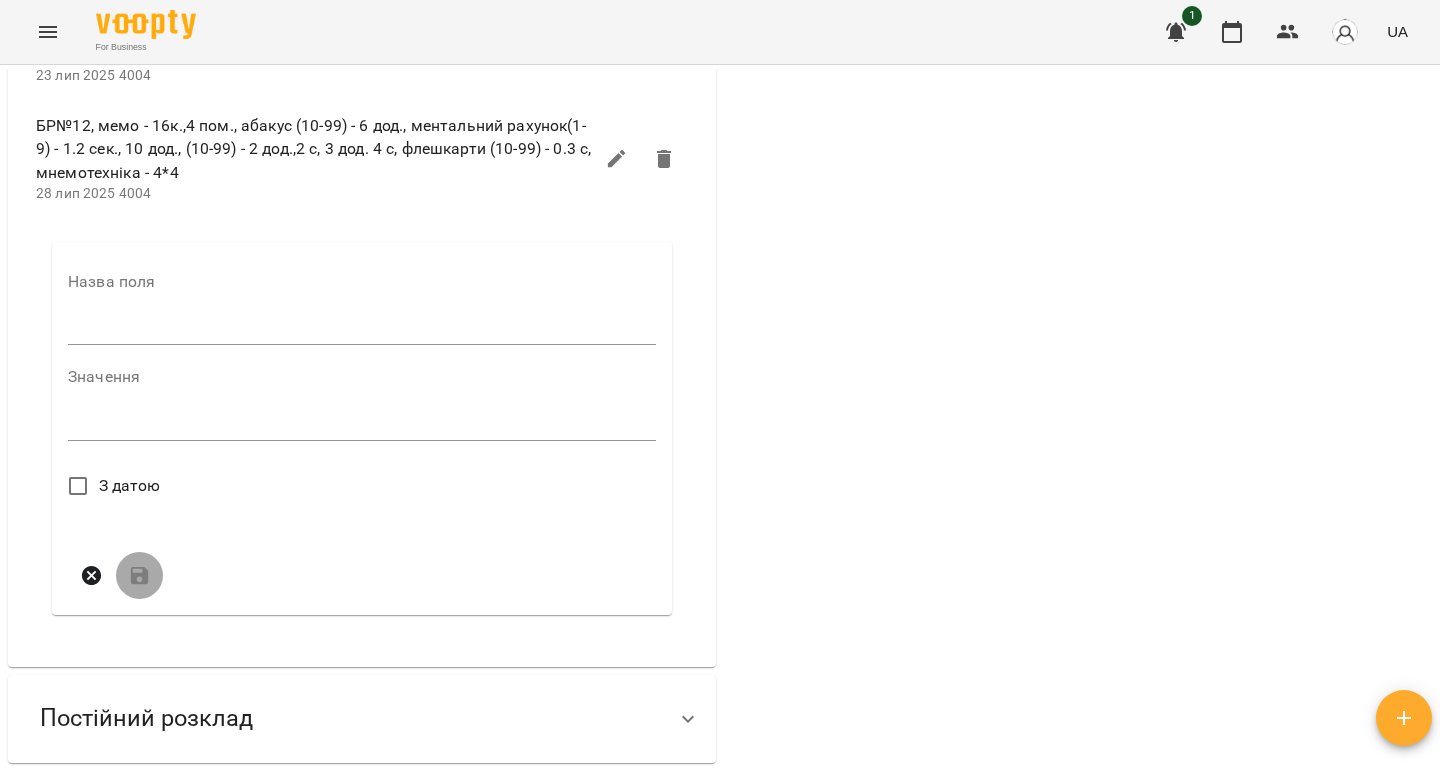 click at bounding box center [362, 330] 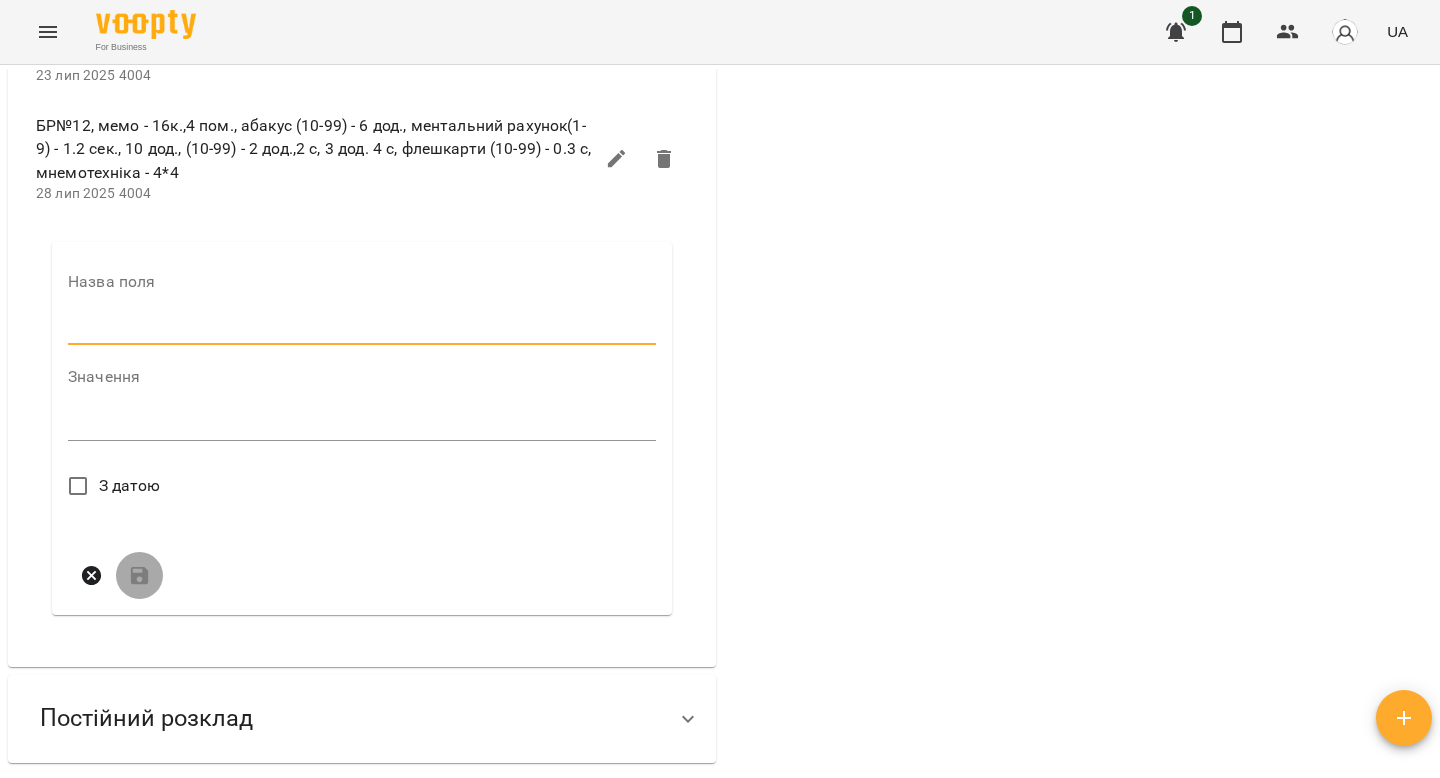 type on "****" 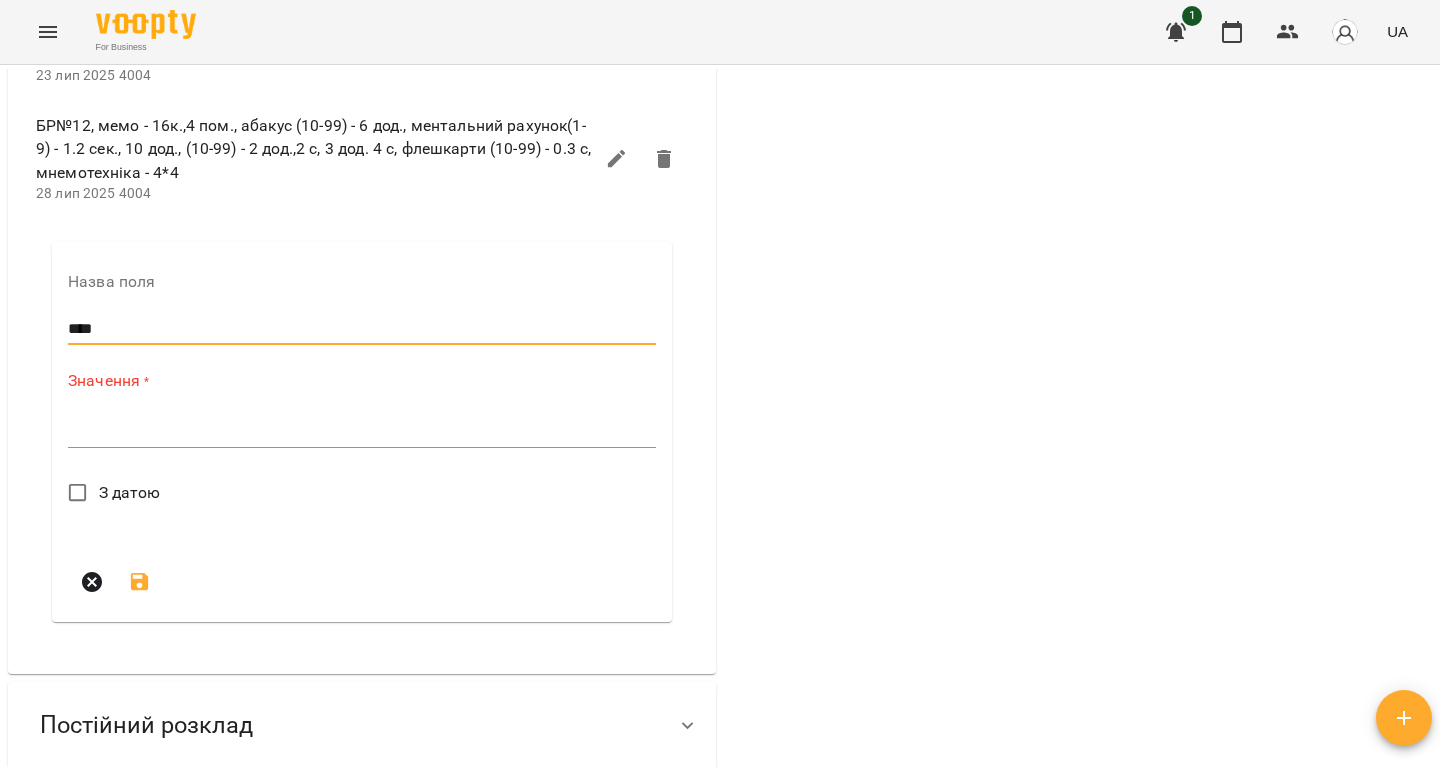 click at bounding box center (362, 431) 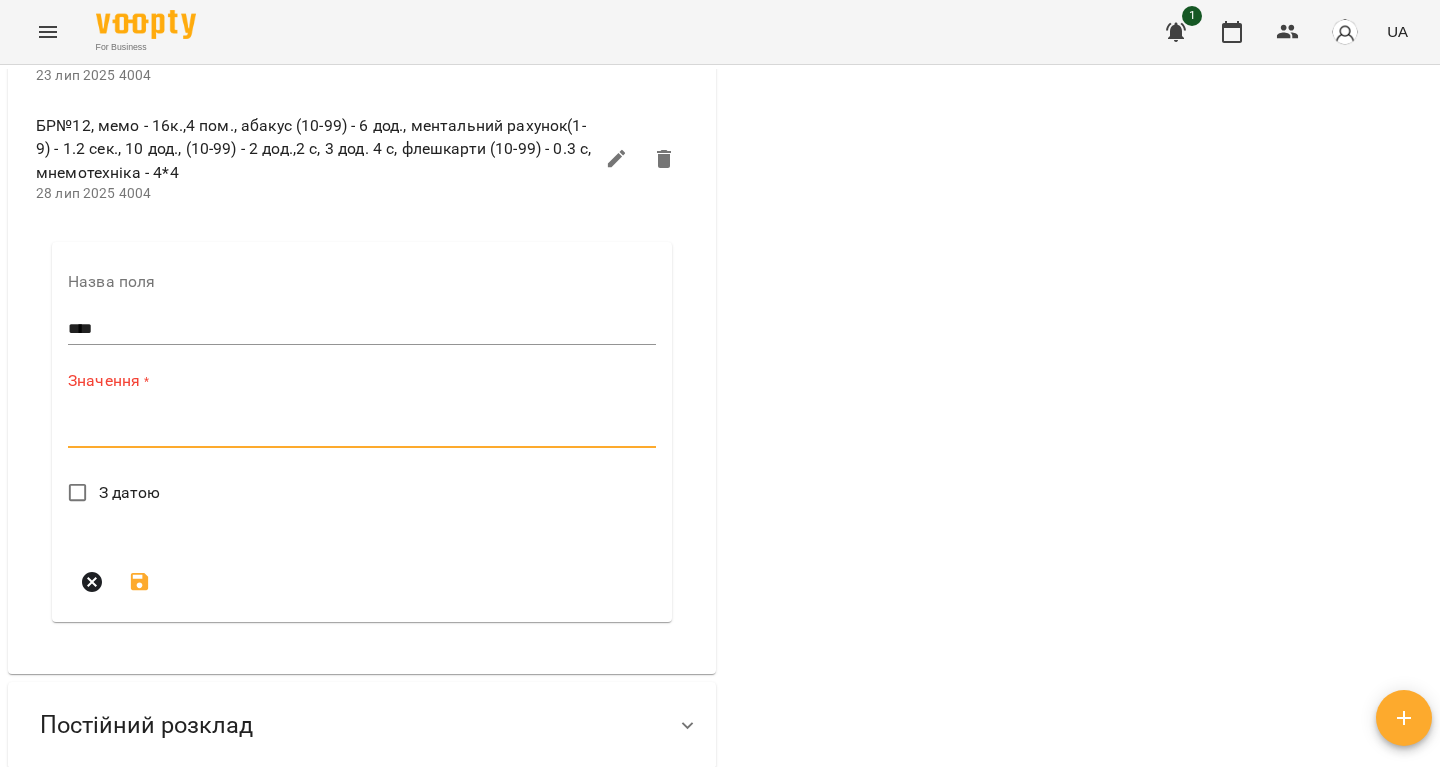 paste on "**********" 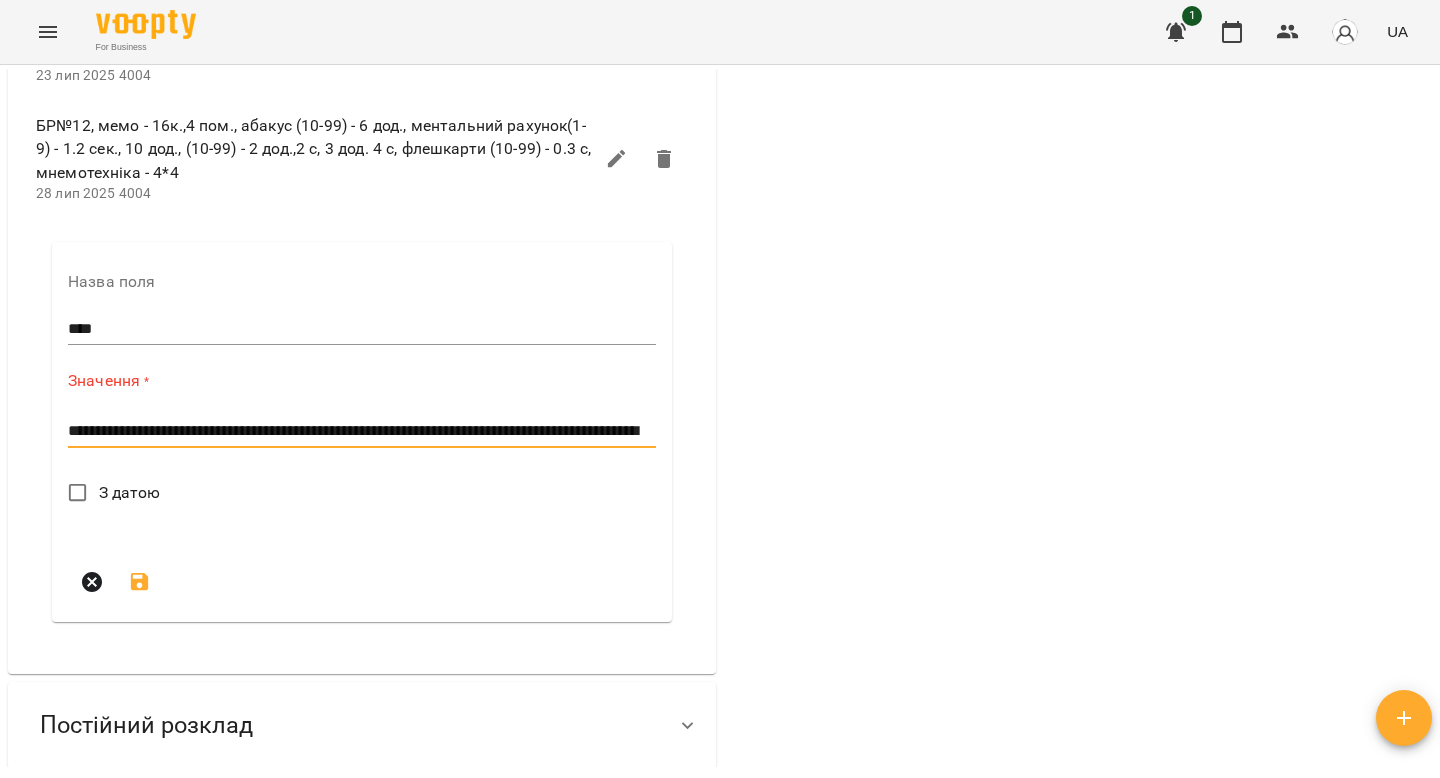 scroll, scrollTop: 0, scrollLeft: 0, axis: both 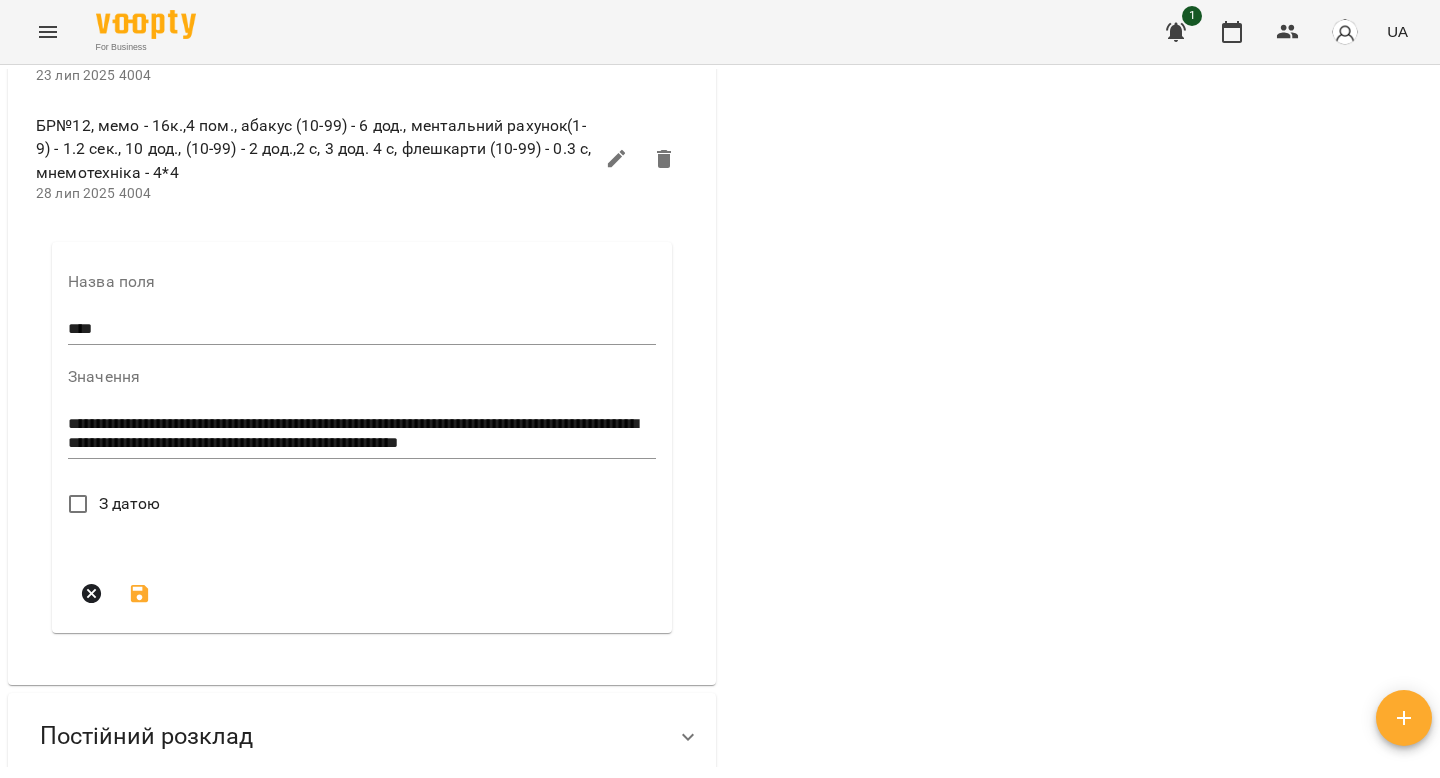 click on "**********" at bounding box center [362, 437] 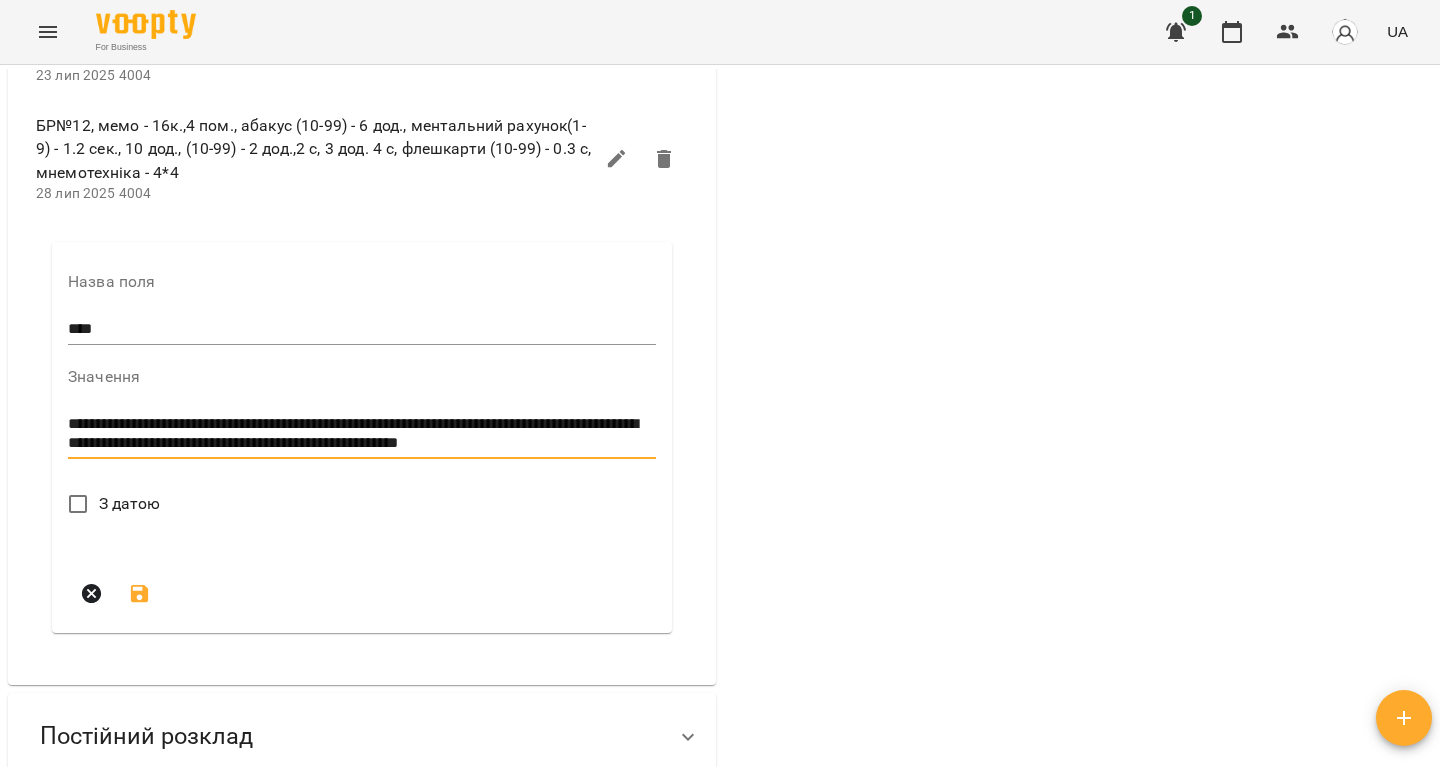 click on "**********" at bounding box center (362, 433) 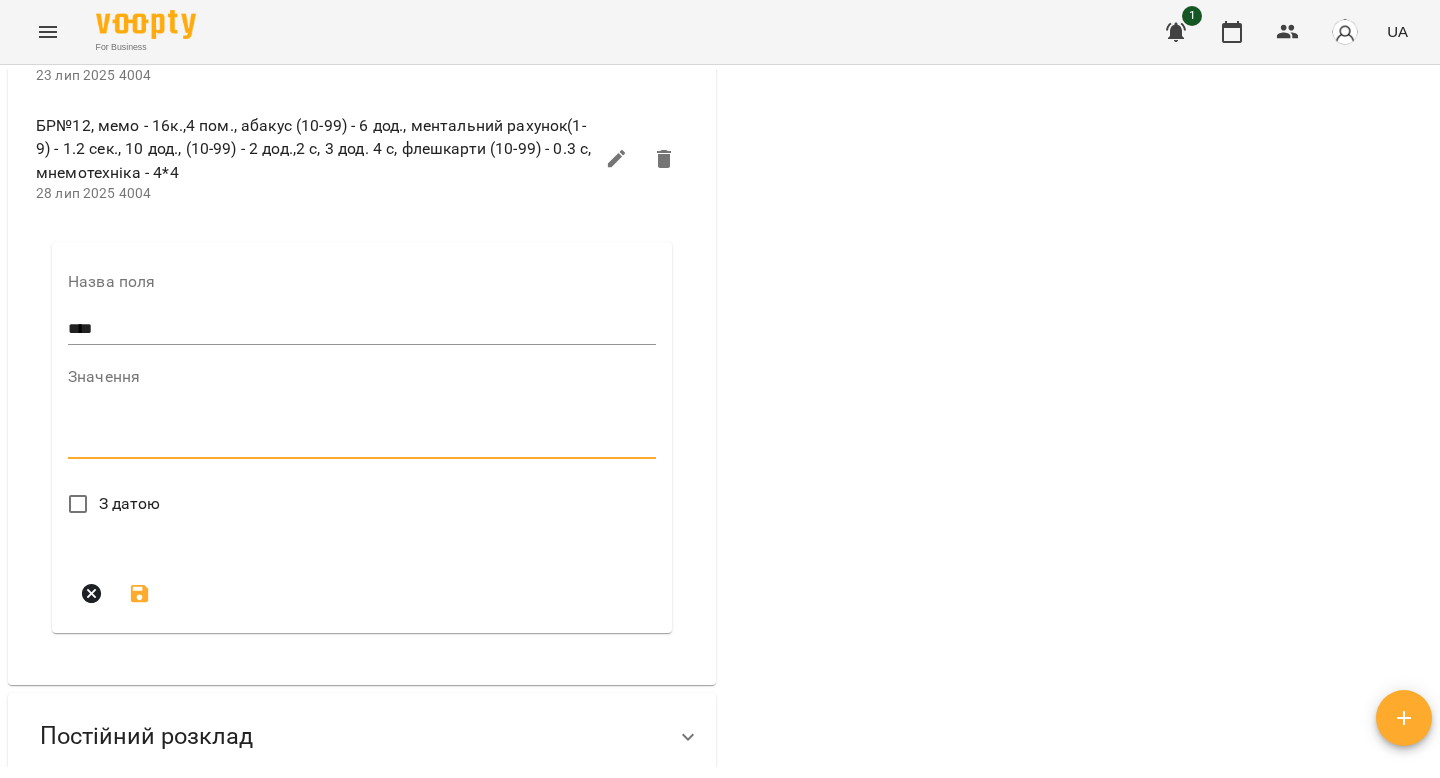 scroll, scrollTop: 0, scrollLeft: 0, axis: both 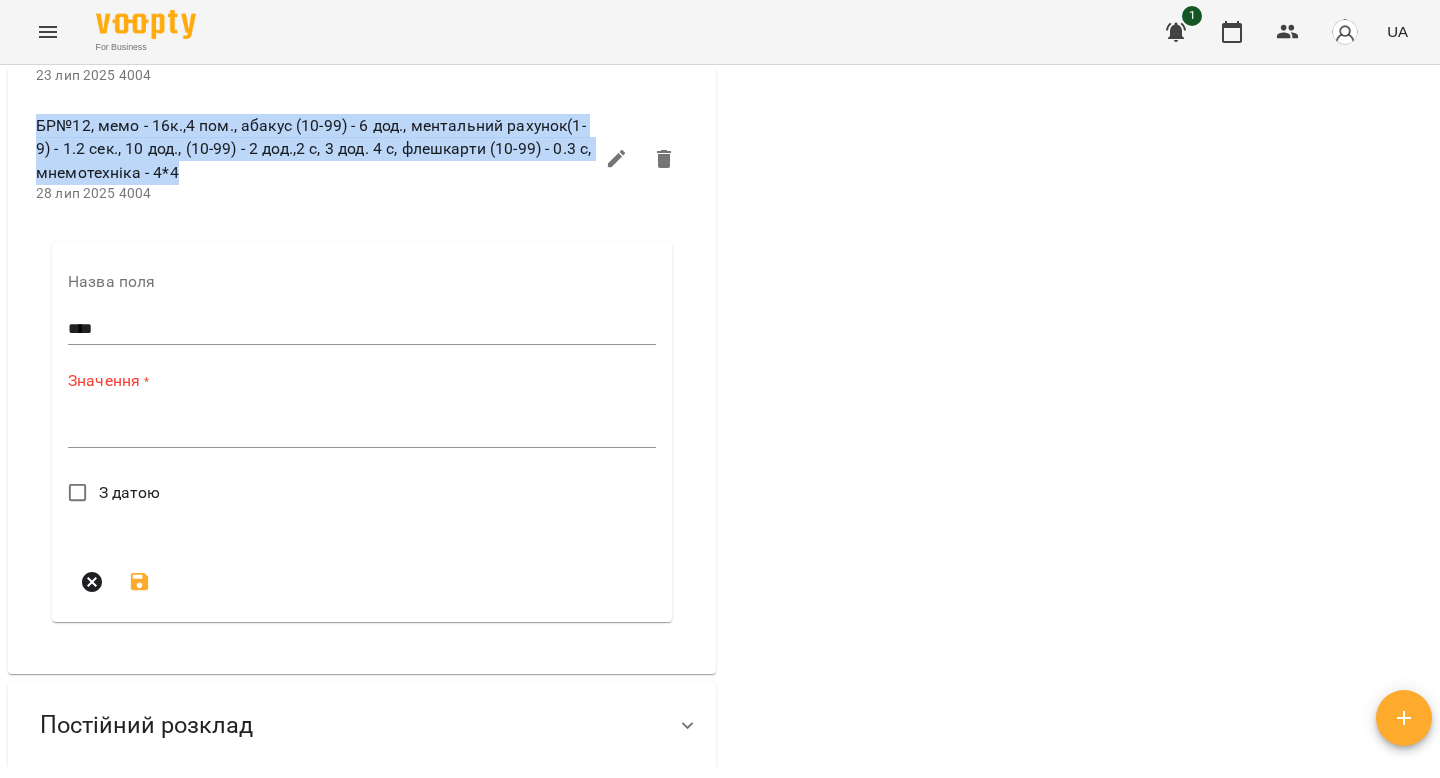 drag, startPoint x: 38, startPoint y: 273, endPoint x: 191, endPoint y: 332, distance: 163.9817 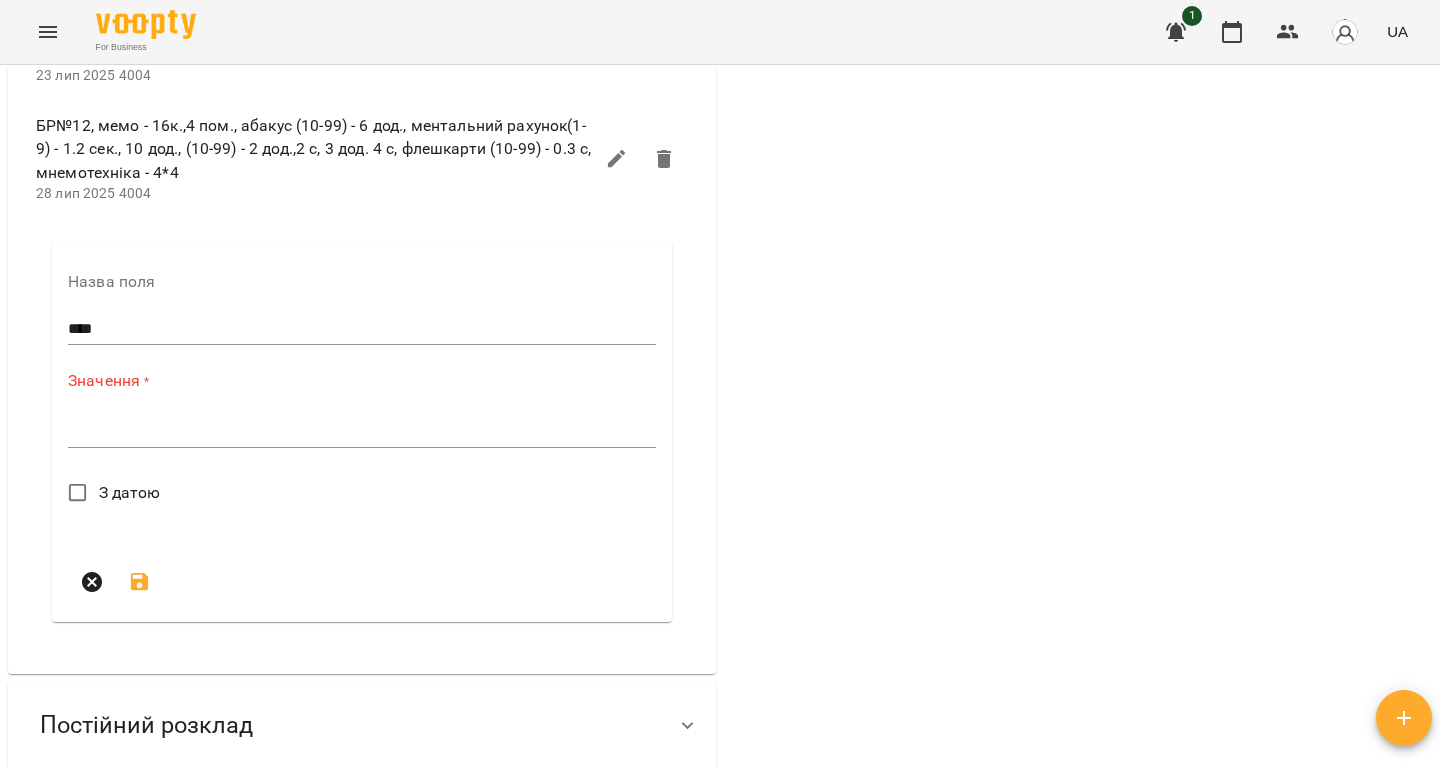 click on "Значення   * *" at bounding box center [362, 412] 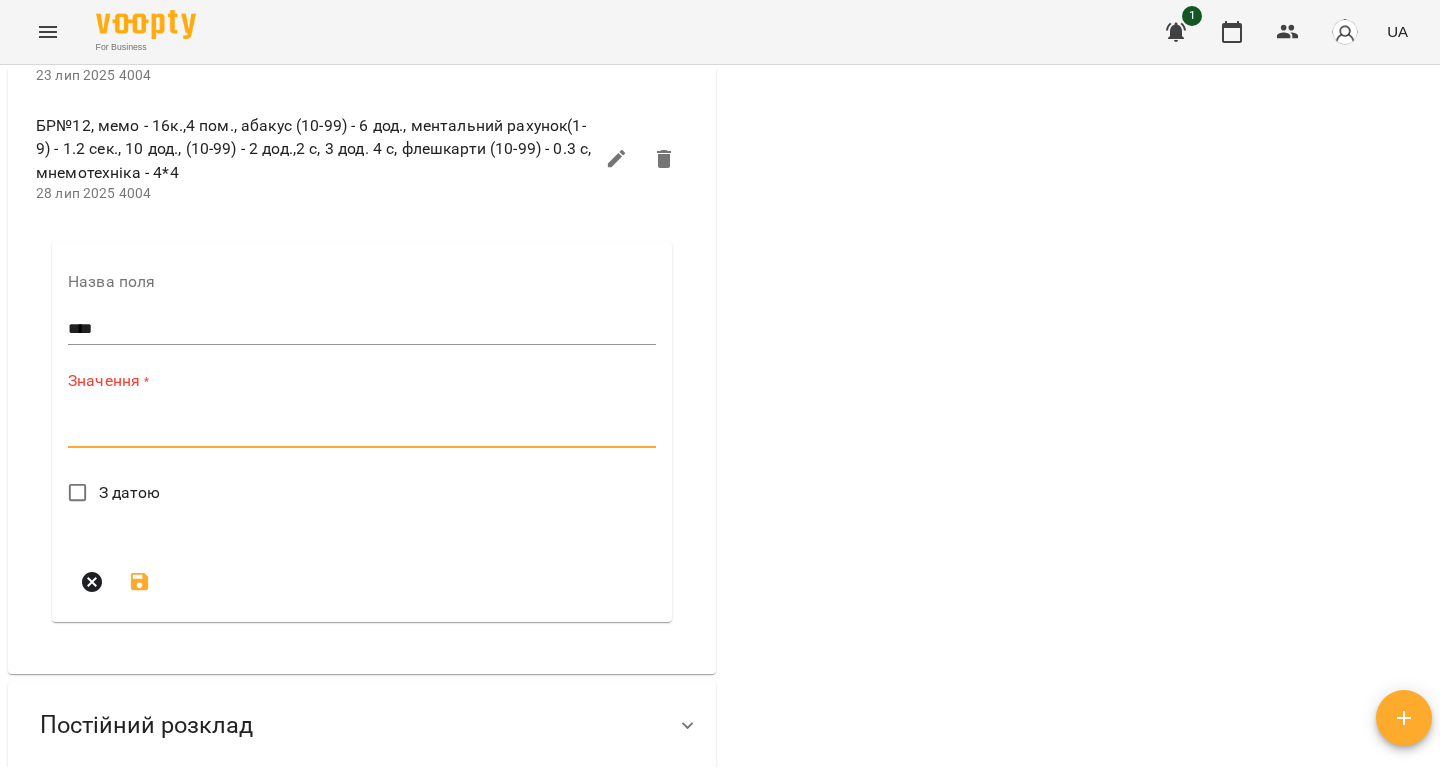 paste on "**********" 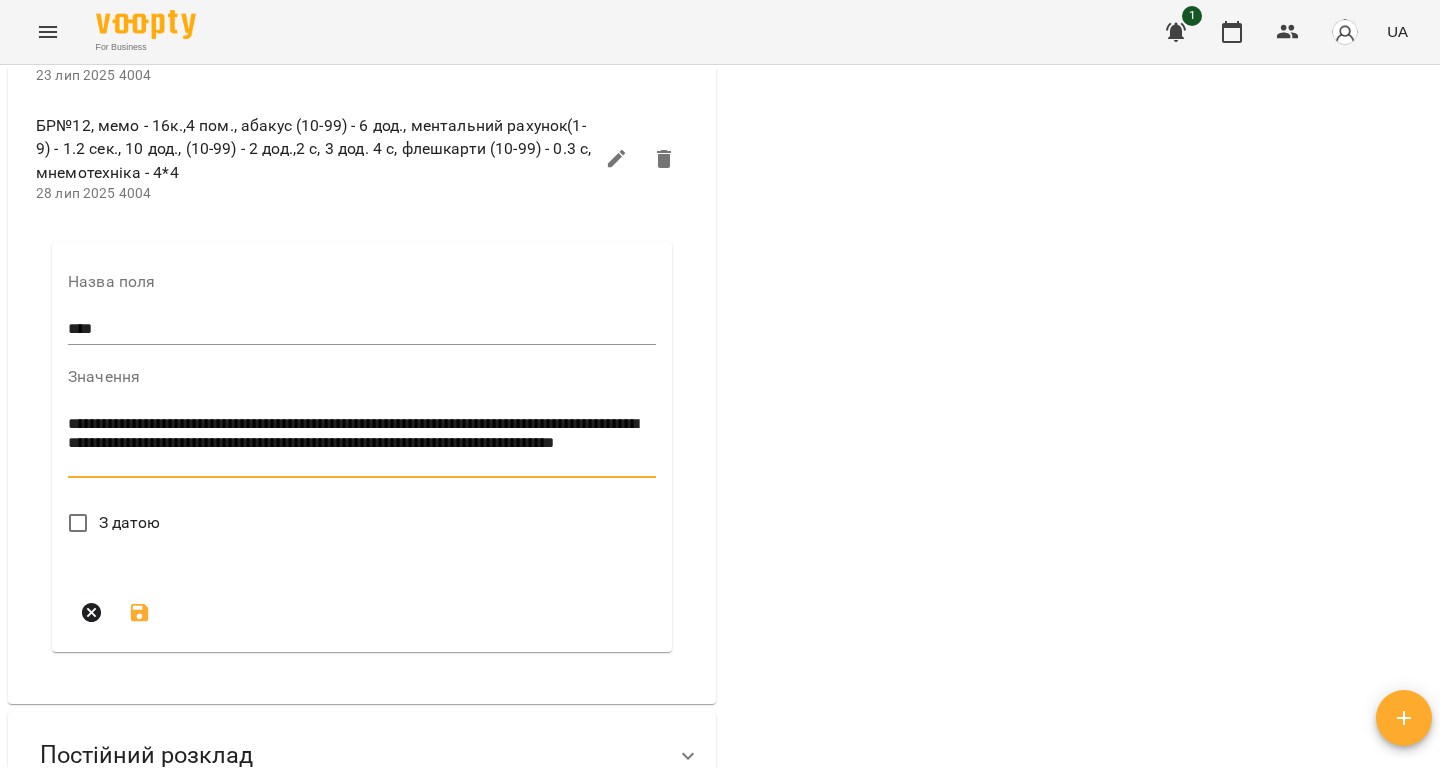click on "**********" at bounding box center [362, 443] 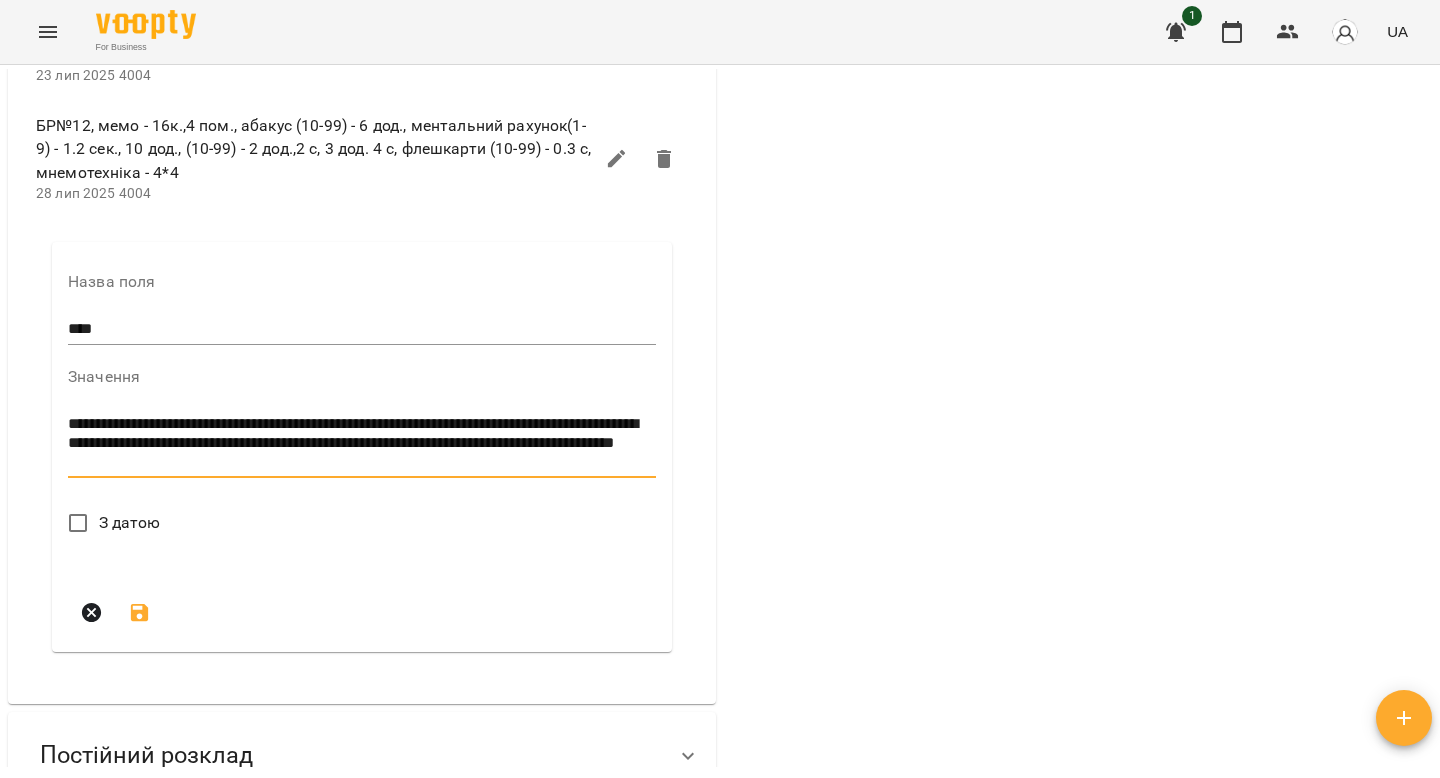 click on "**********" at bounding box center [362, 443] 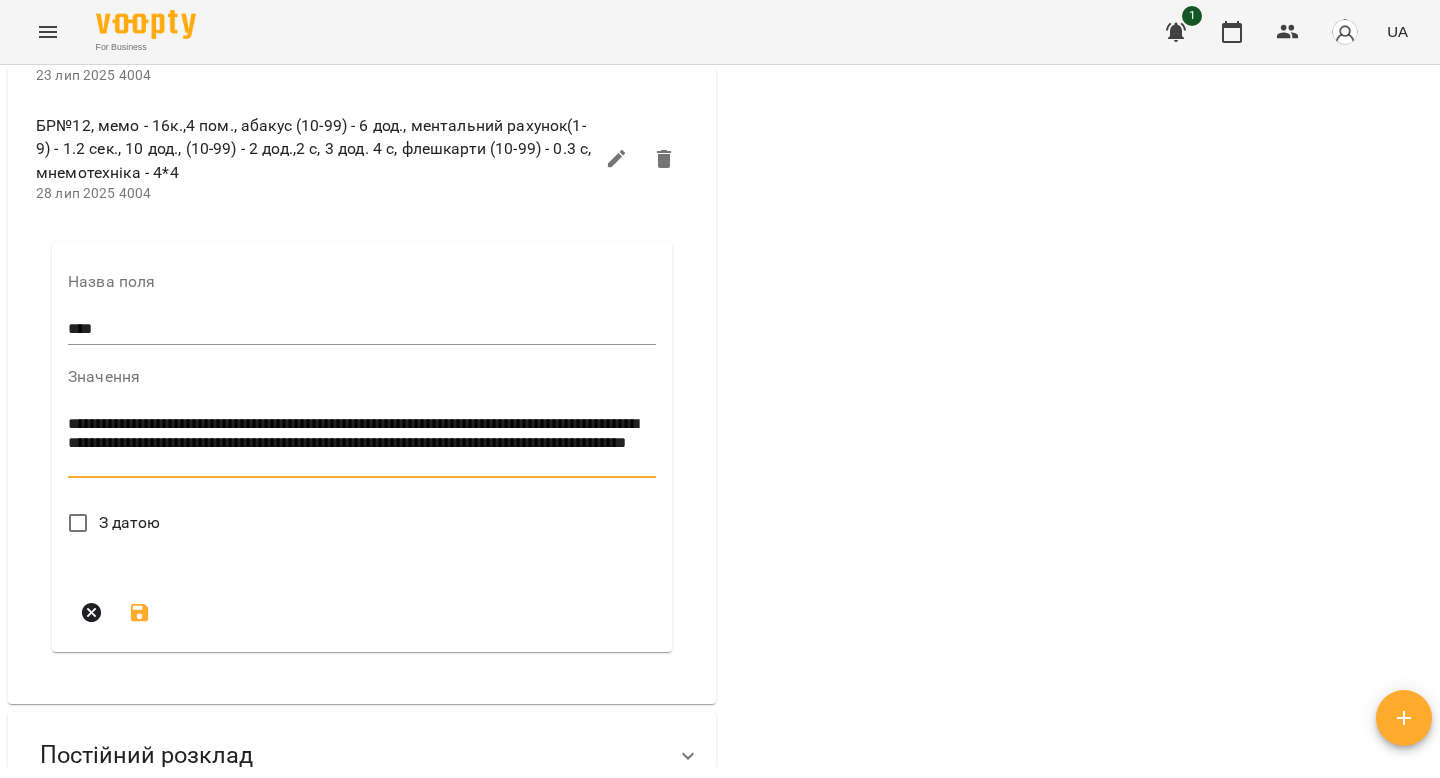 drag, startPoint x: 146, startPoint y: 611, endPoint x: 320, endPoint y: 616, distance: 174.07182 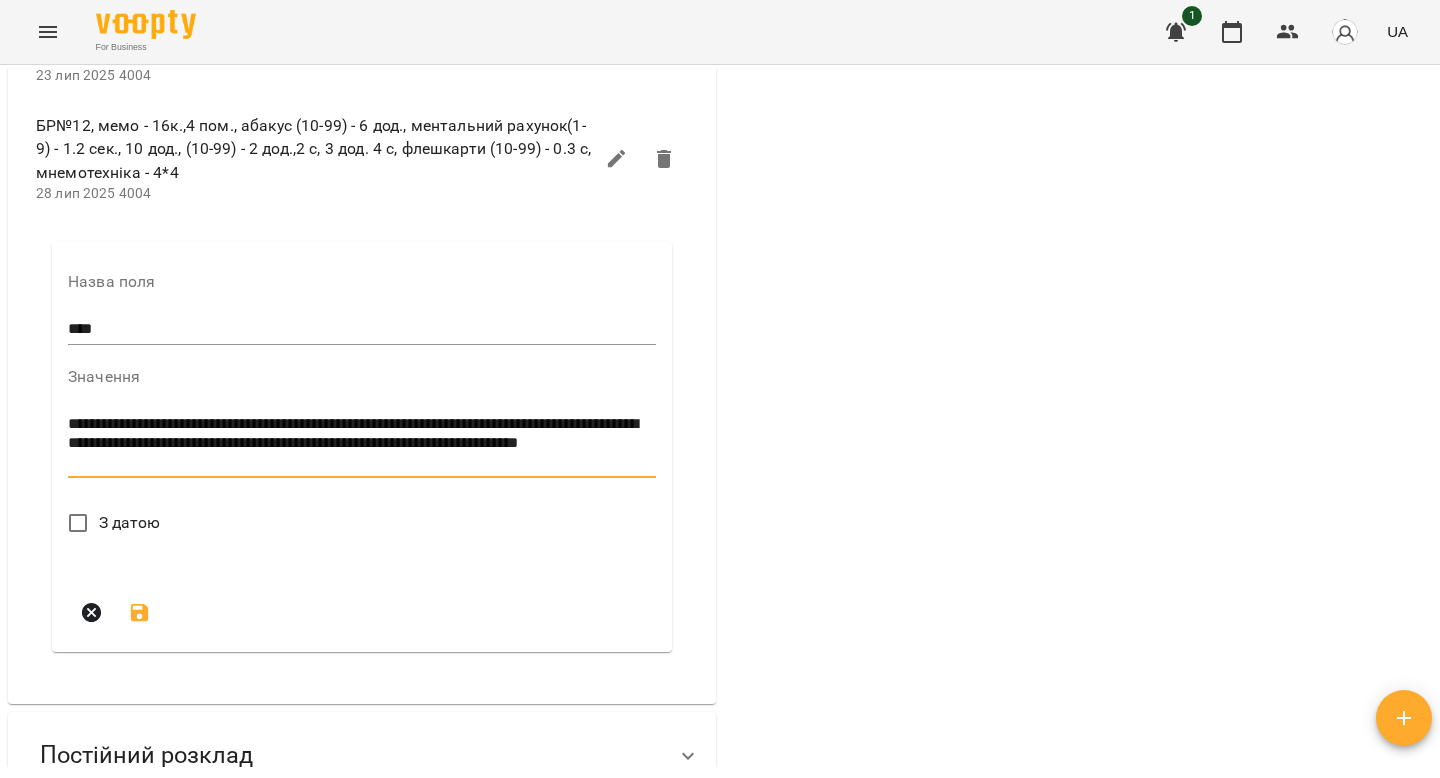 type on "**********" 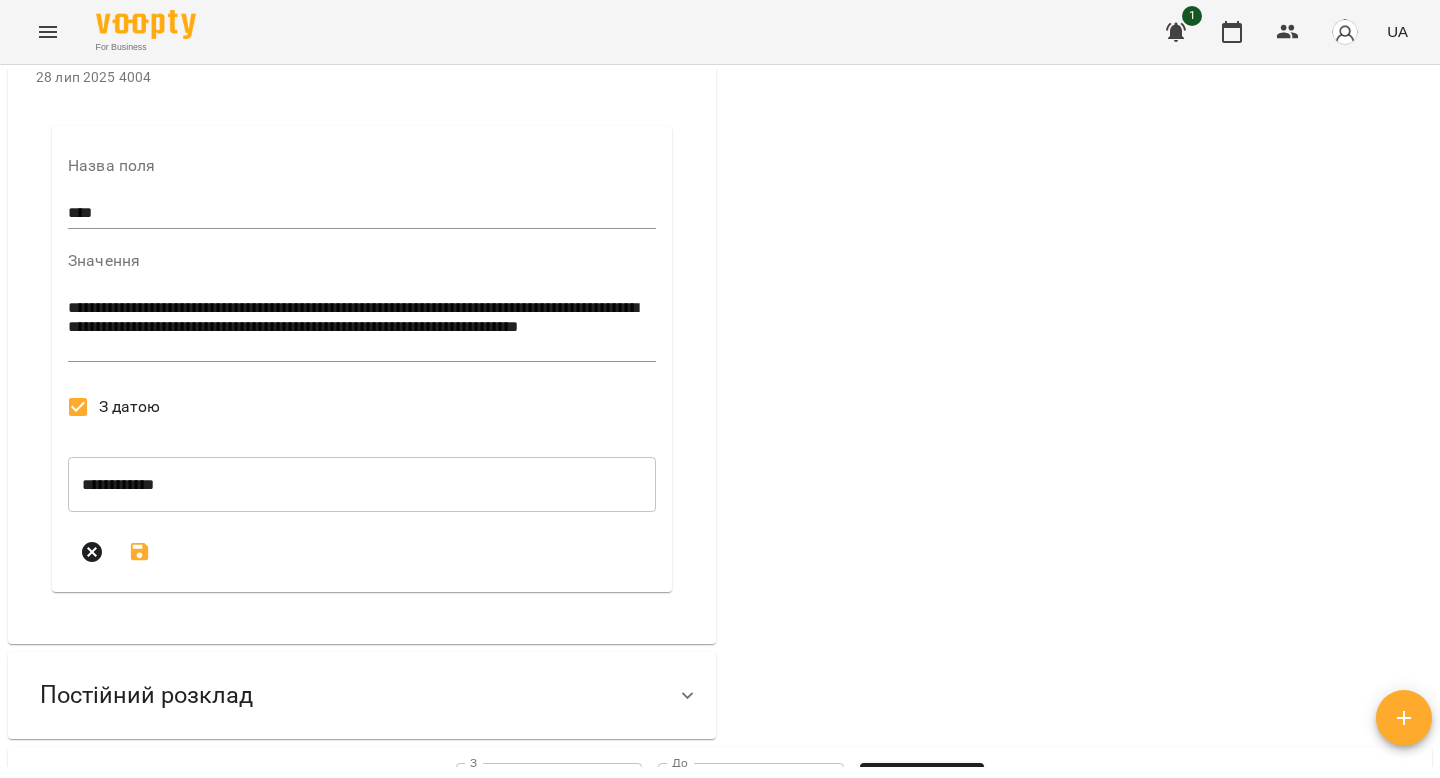 scroll, scrollTop: 7663, scrollLeft: 0, axis: vertical 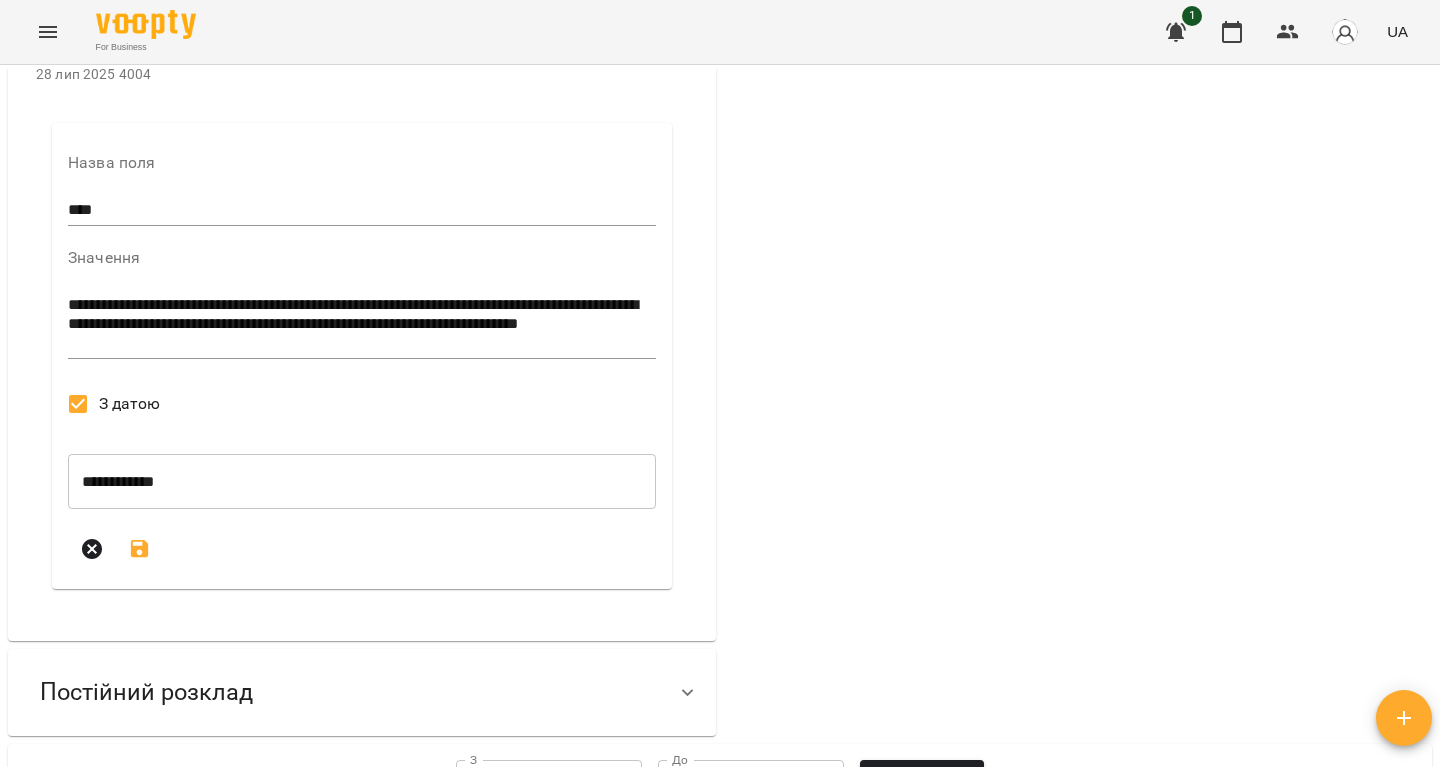click on "**********" at bounding box center [362, 482] 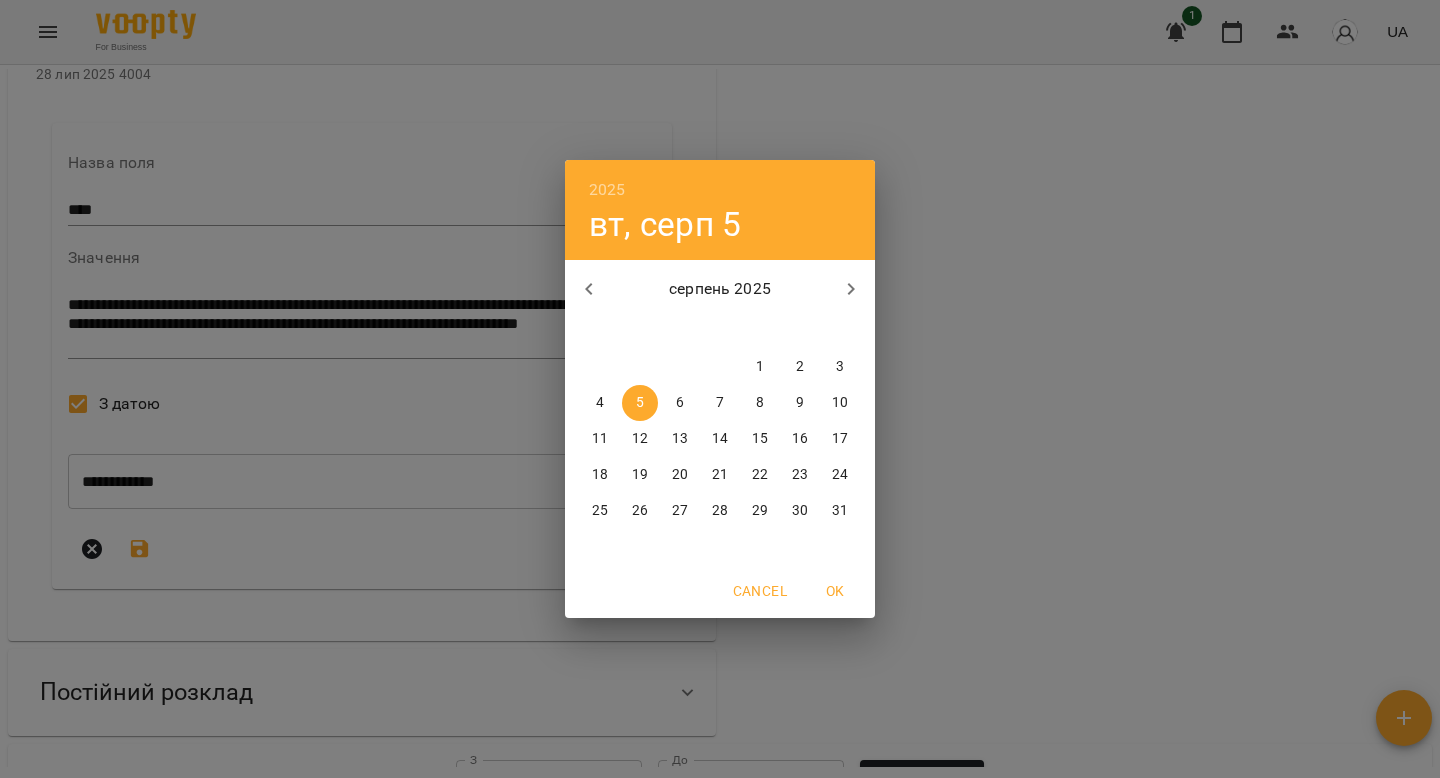 click on "4" at bounding box center (600, 403) 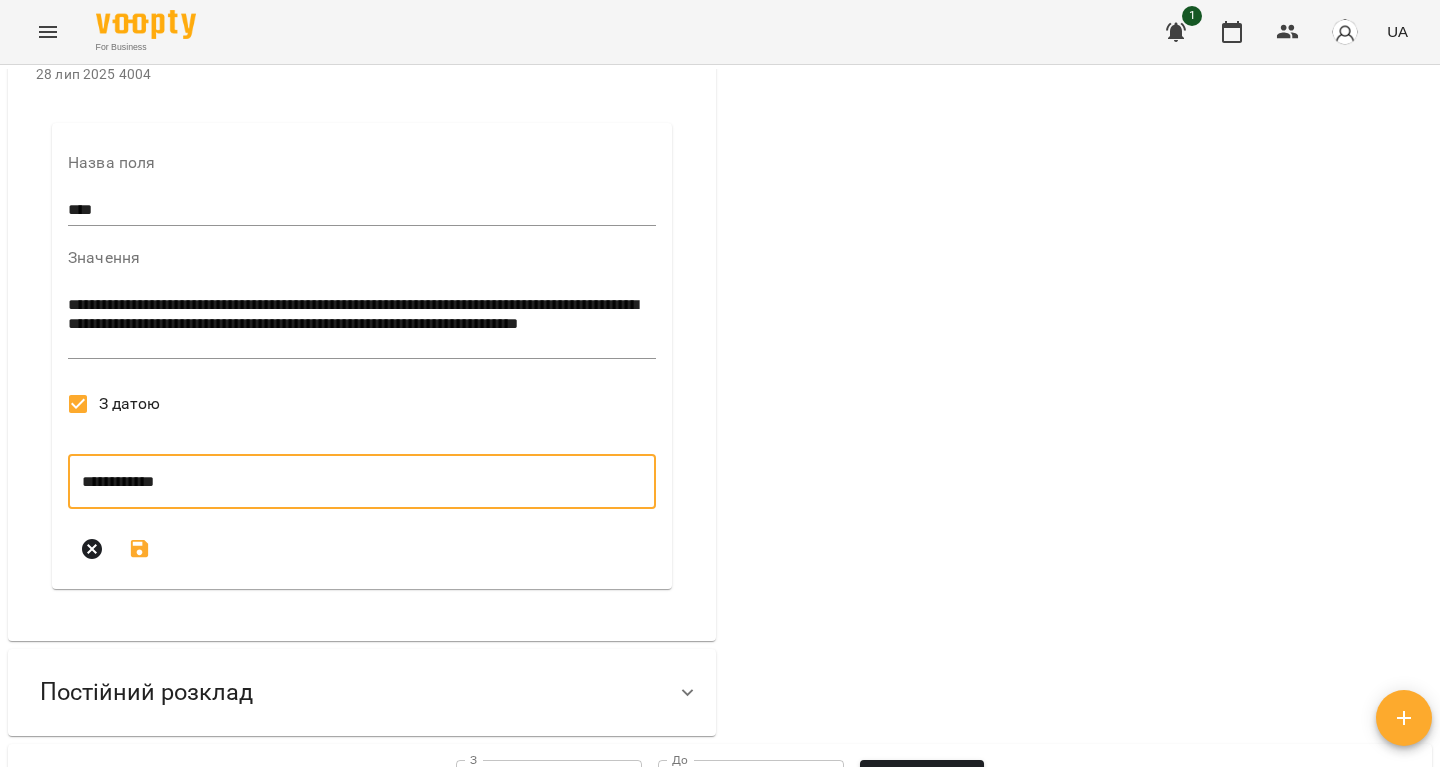 click 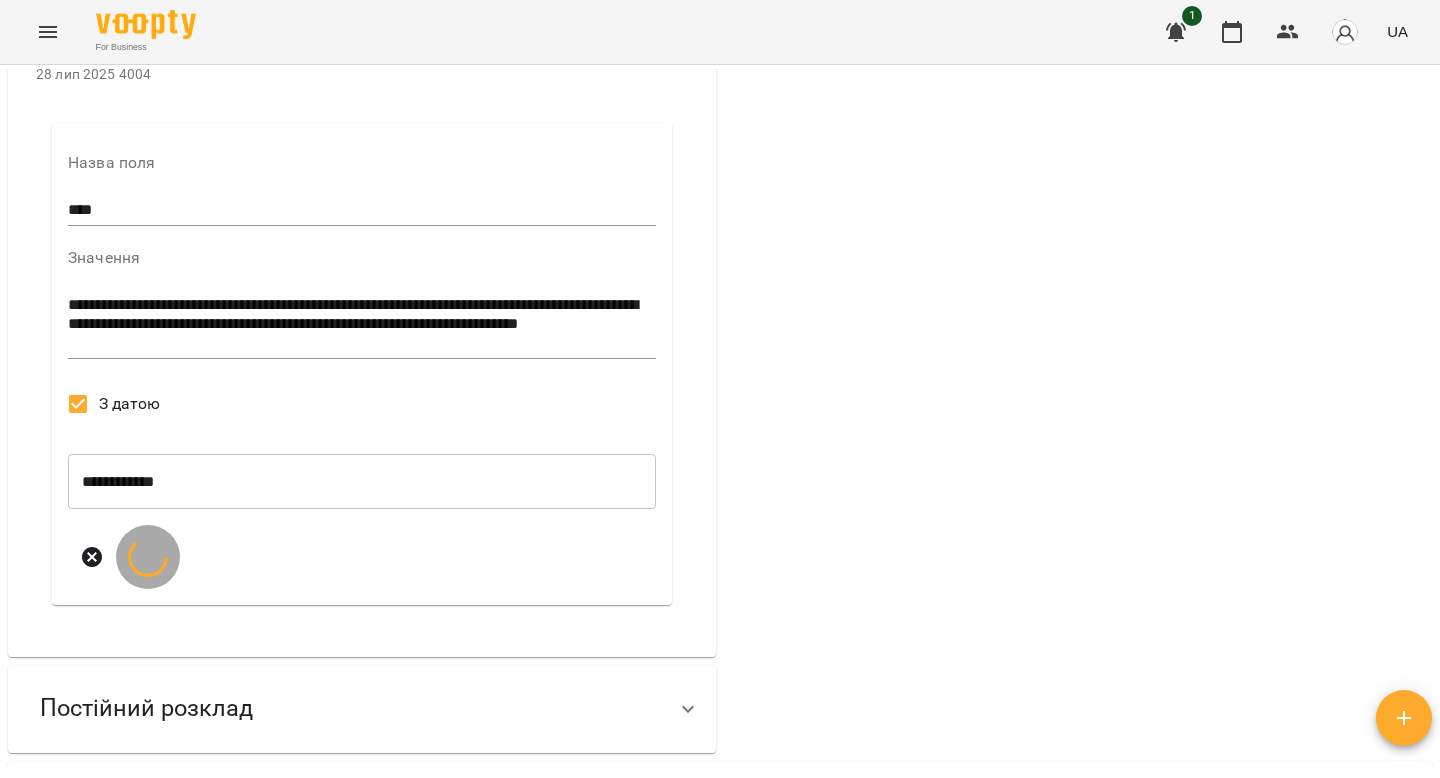 scroll, scrollTop: 7663, scrollLeft: 0, axis: vertical 